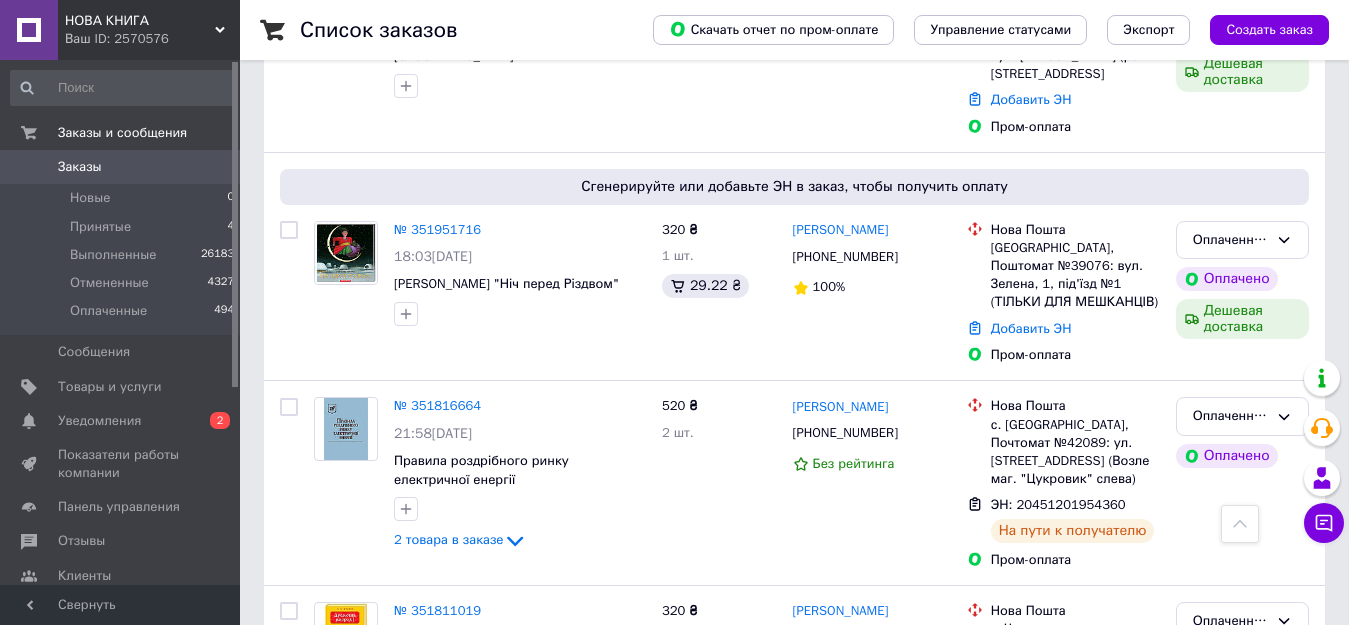 scroll, scrollTop: 700, scrollLeft: 0, axis: vertical 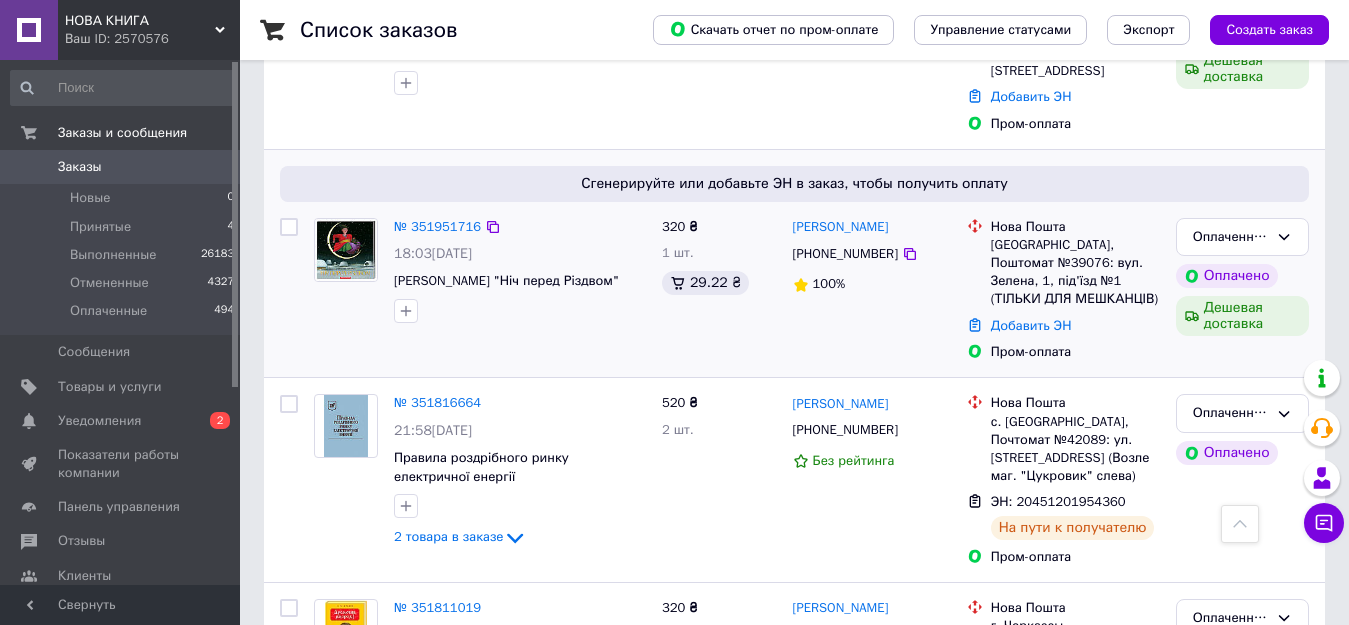 drag, startPoint x: 615, startPoint y: 259, endPoint x: 534, endPoint y: 225, distance: 87.84646 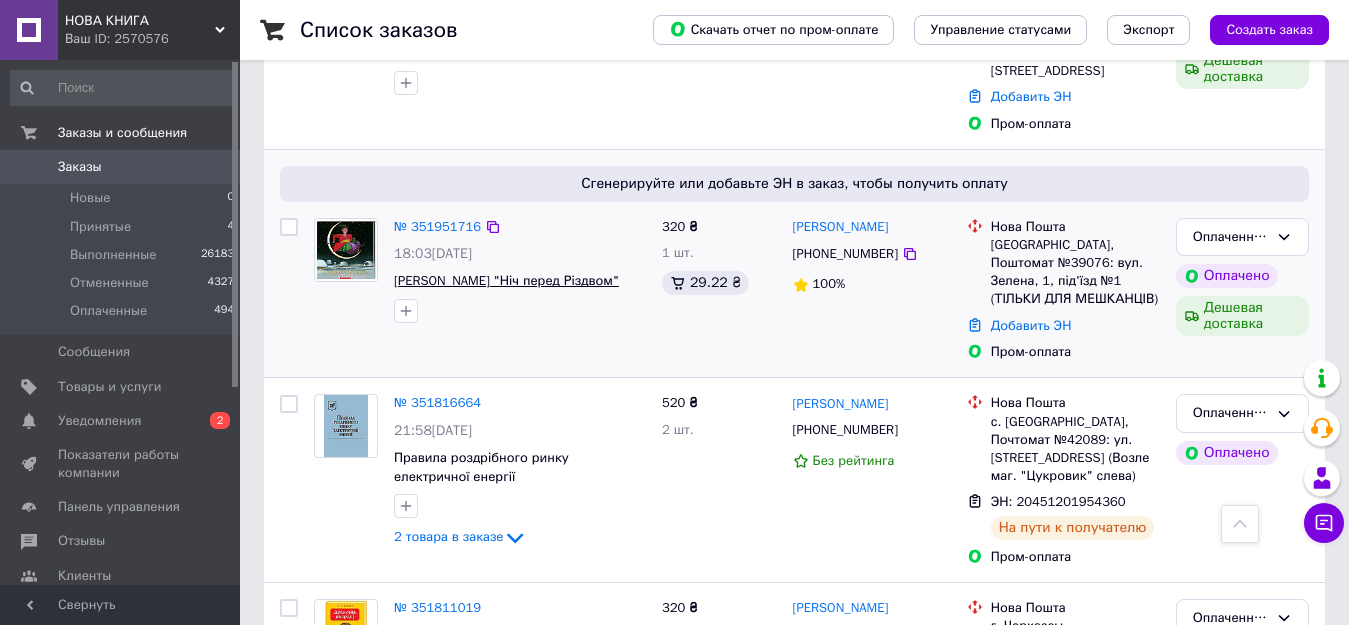 copy on "[PERSON_NAME] "Ніч перед Різдвом"" 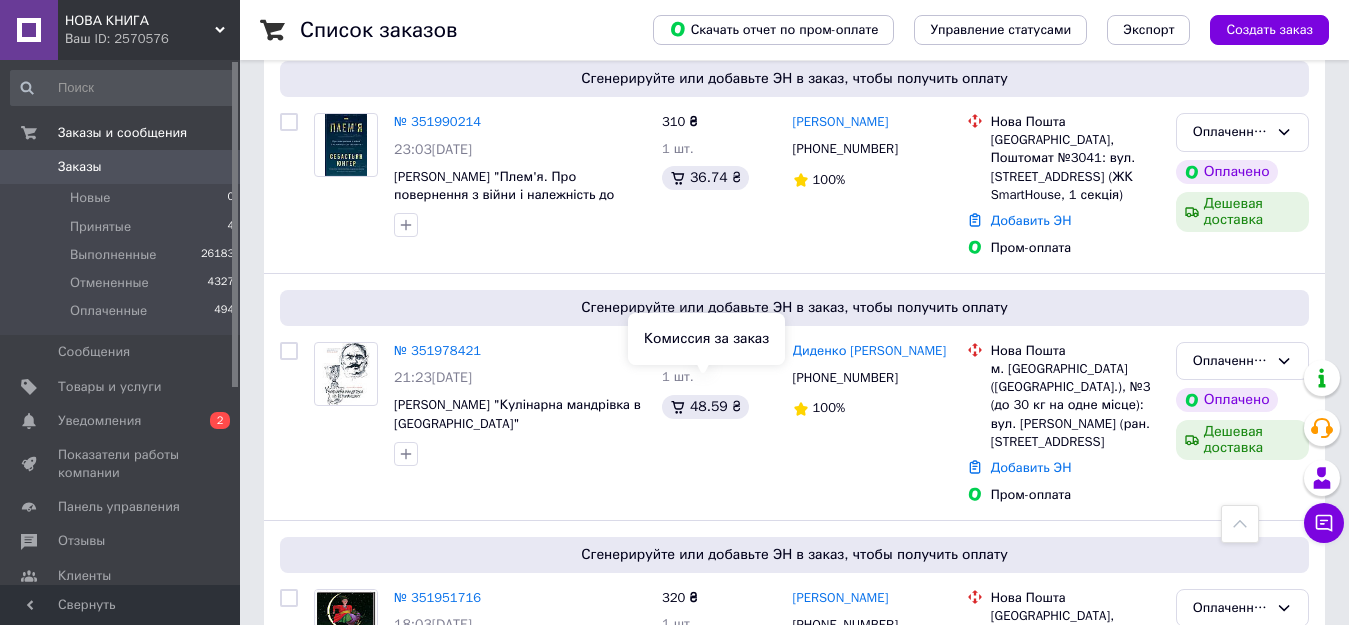 scroll, scrollTop: 300, scrollLeft: 0, axis: vertical 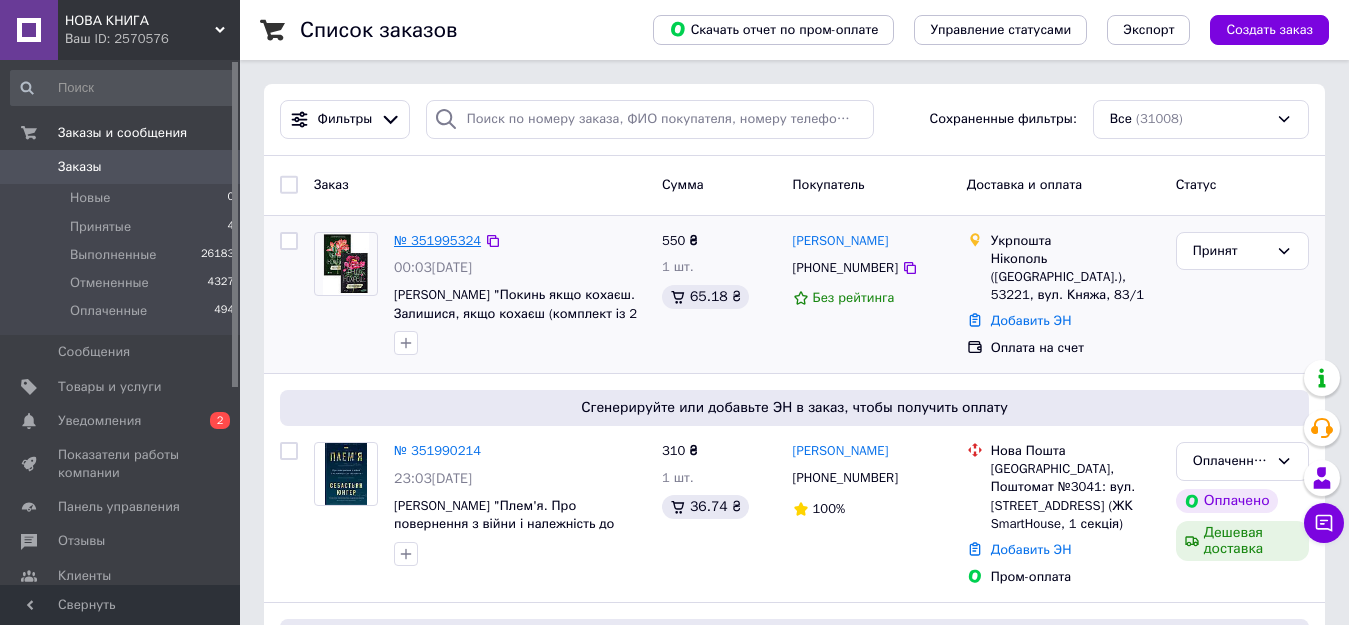 click on "№ 351995324" at bounding box center (437, 240) 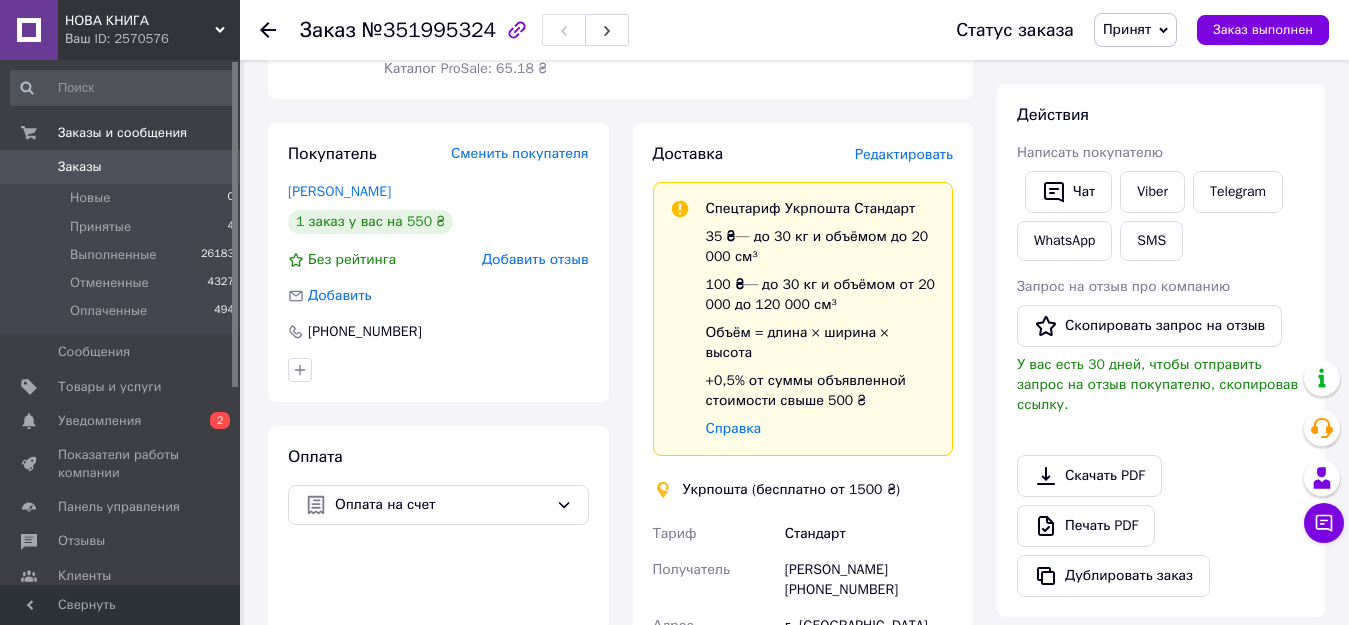 scroll, scrollTop: 75, scrollLeft: 0, axis: vertical 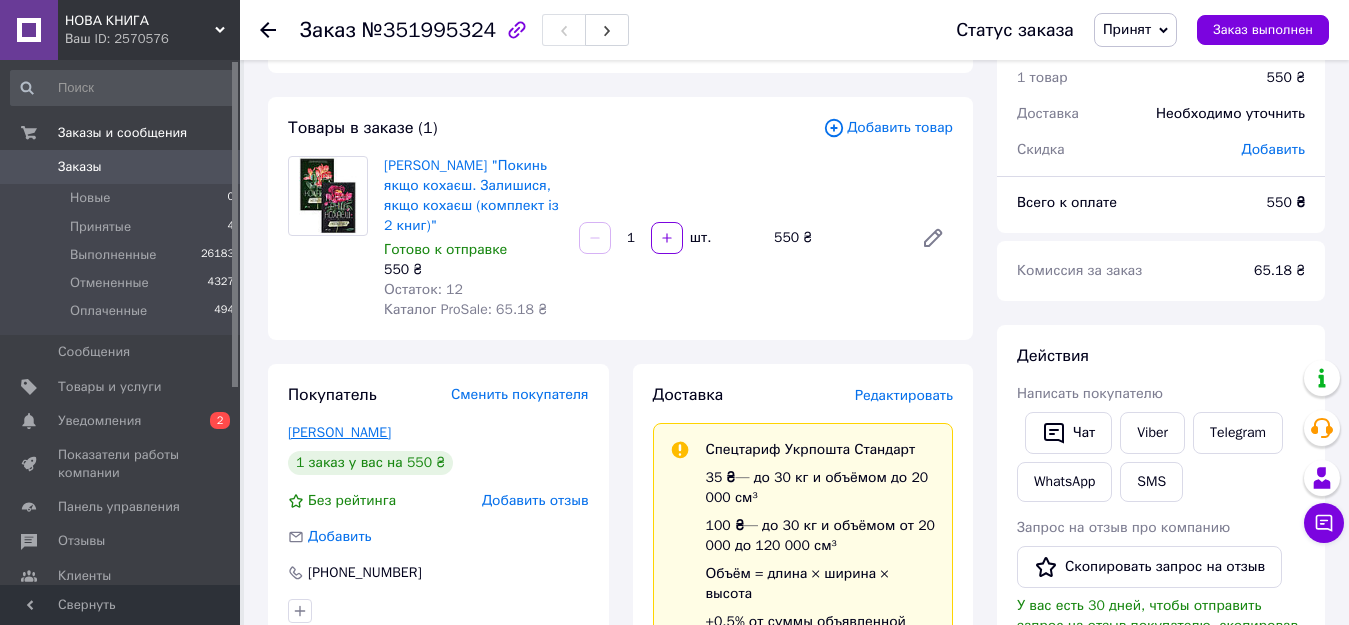 click on "[PERSON_NAME]" at bounding box center [339, 432] 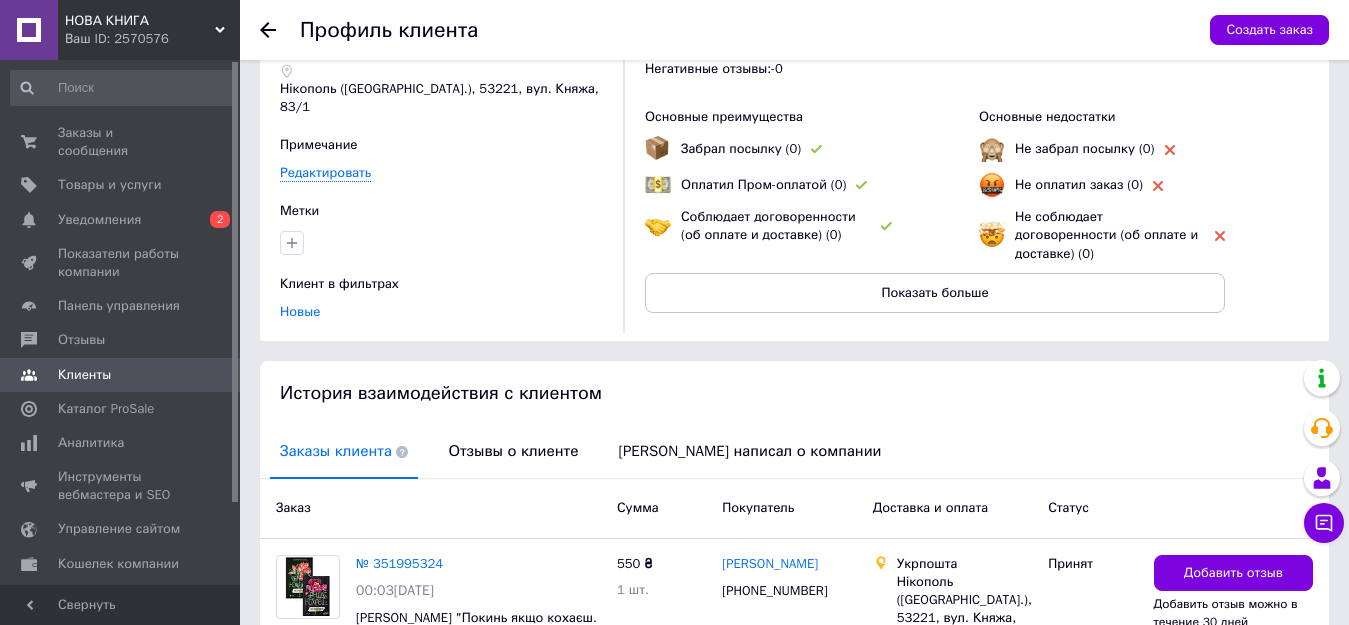 scroll, scrollTop: 271, scrollLeft: 0, axis: vertical 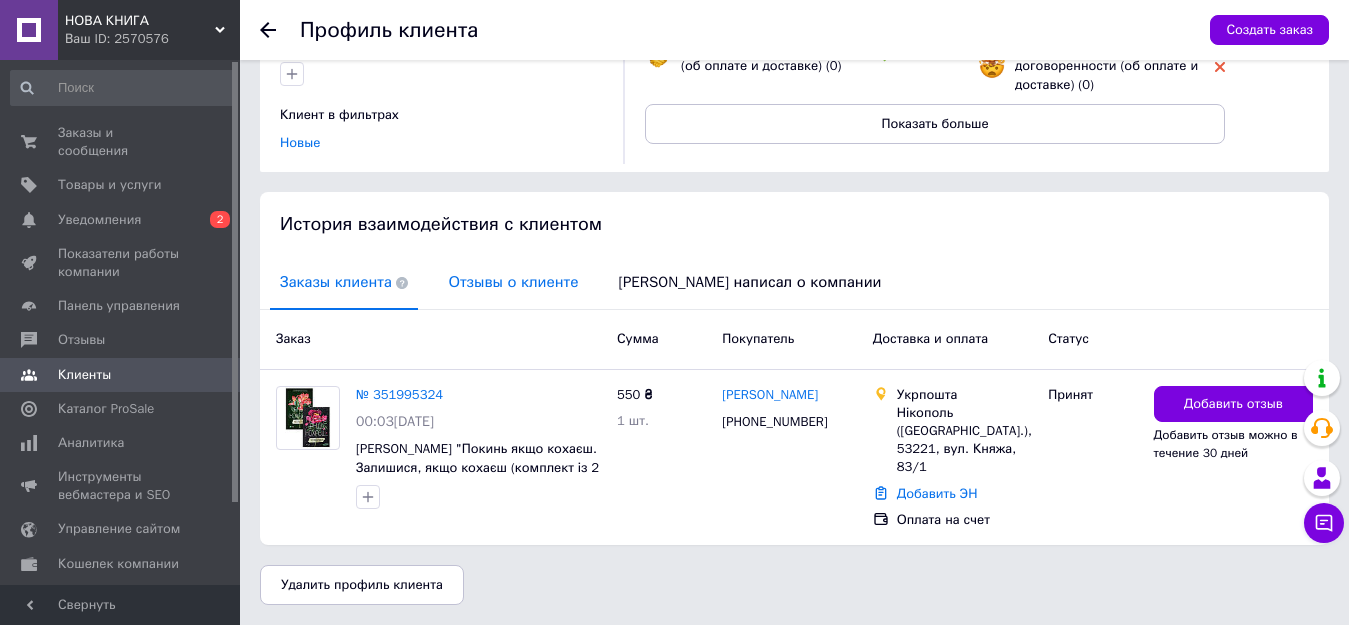 click on "Отзывы о клиенте" at bounding box center [513, 282] 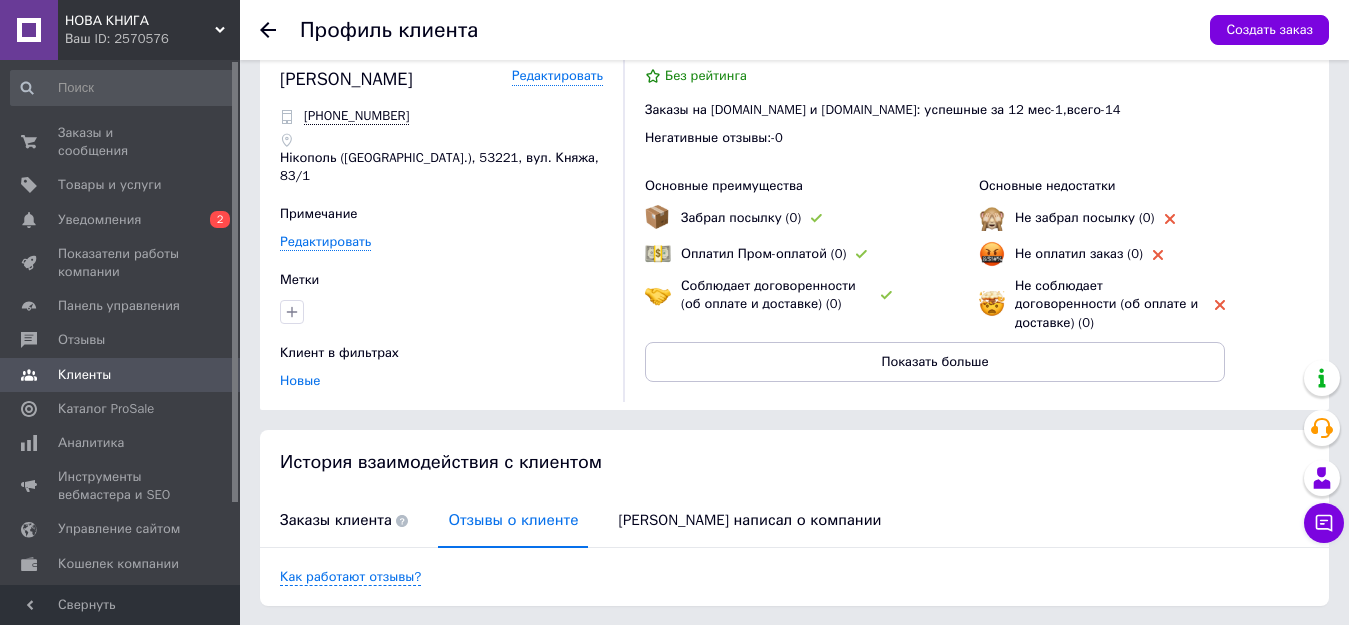 scroll, scrollTop: 0, scrollLeft: 0, axis: both 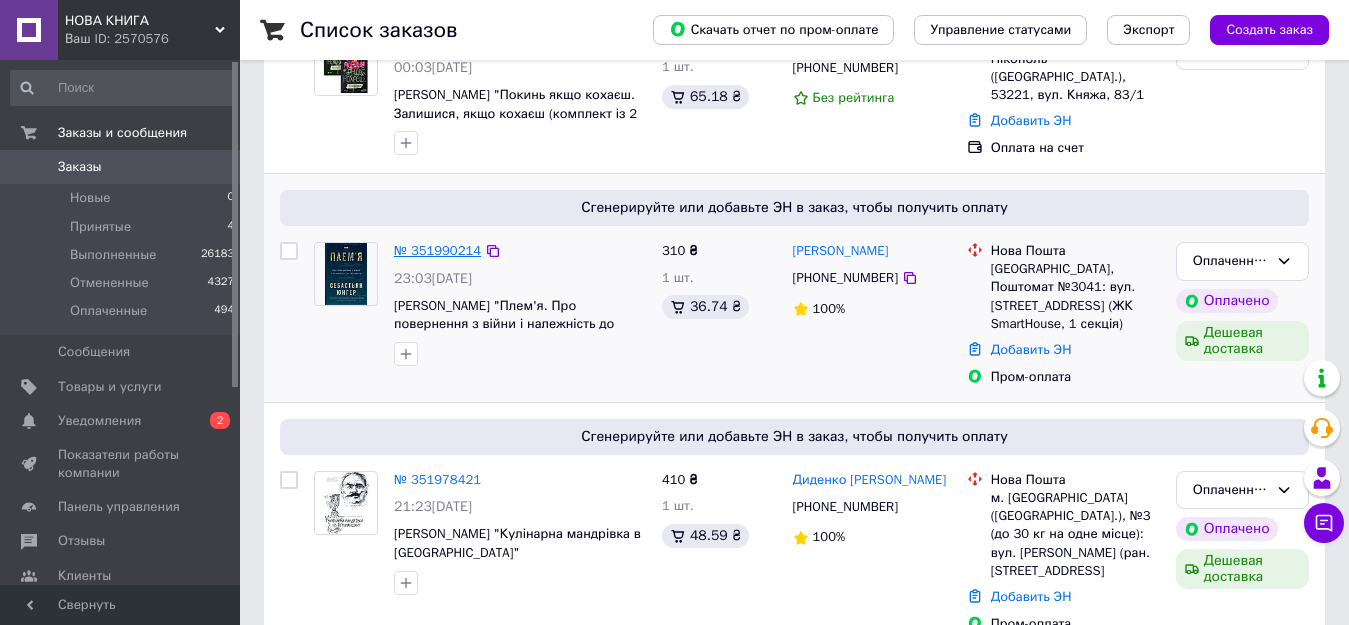 click on "№ 351990214" at bounding box center [437, 250] 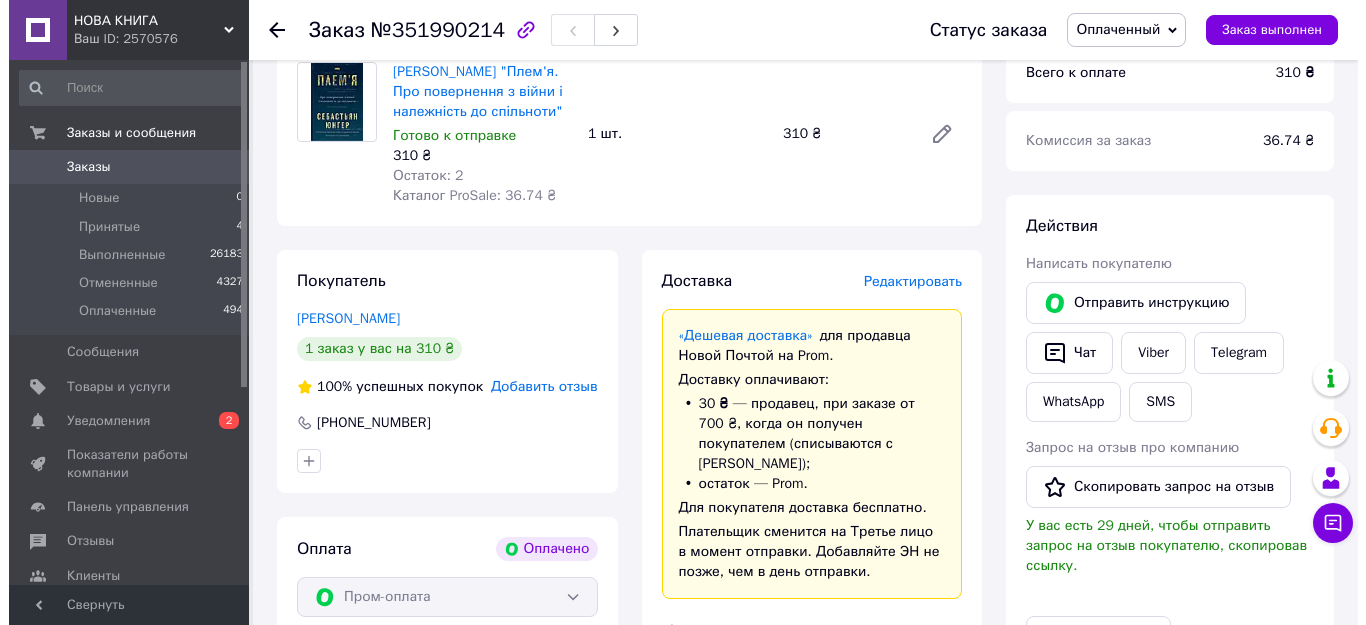 scroll, scrollTop: 205, scrollLeft: 0, axis: vertical 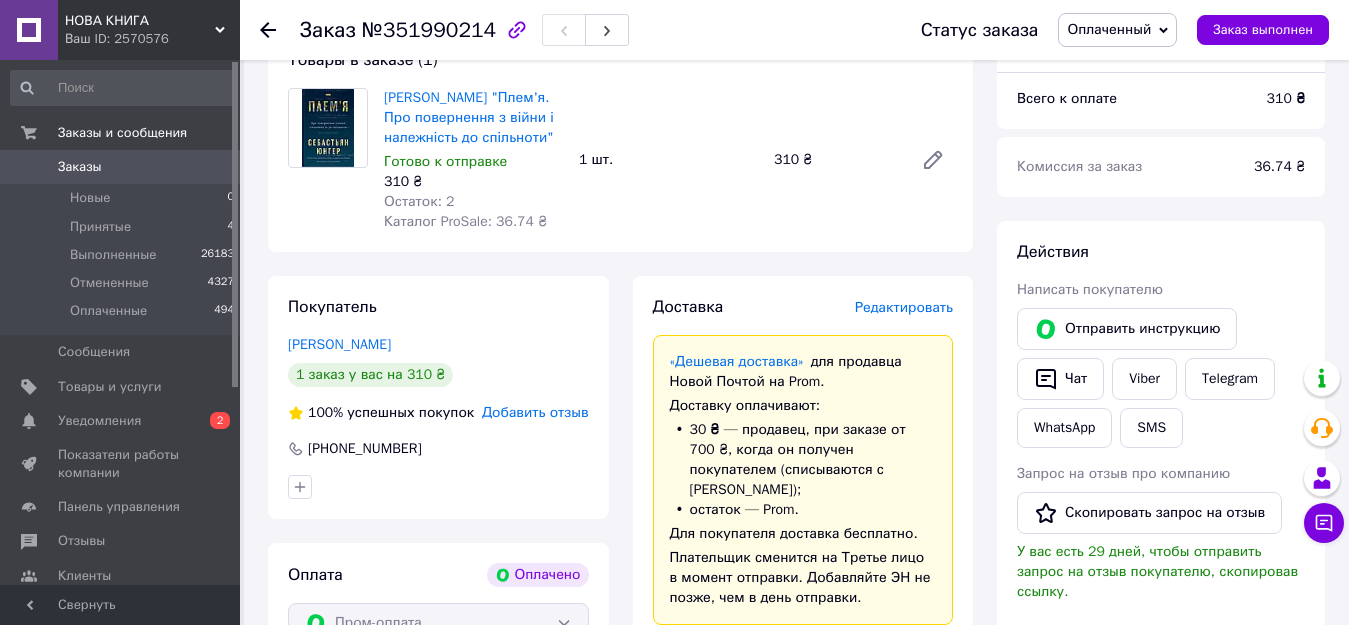 click on "Редактировать" at bounding box center [904, 307] 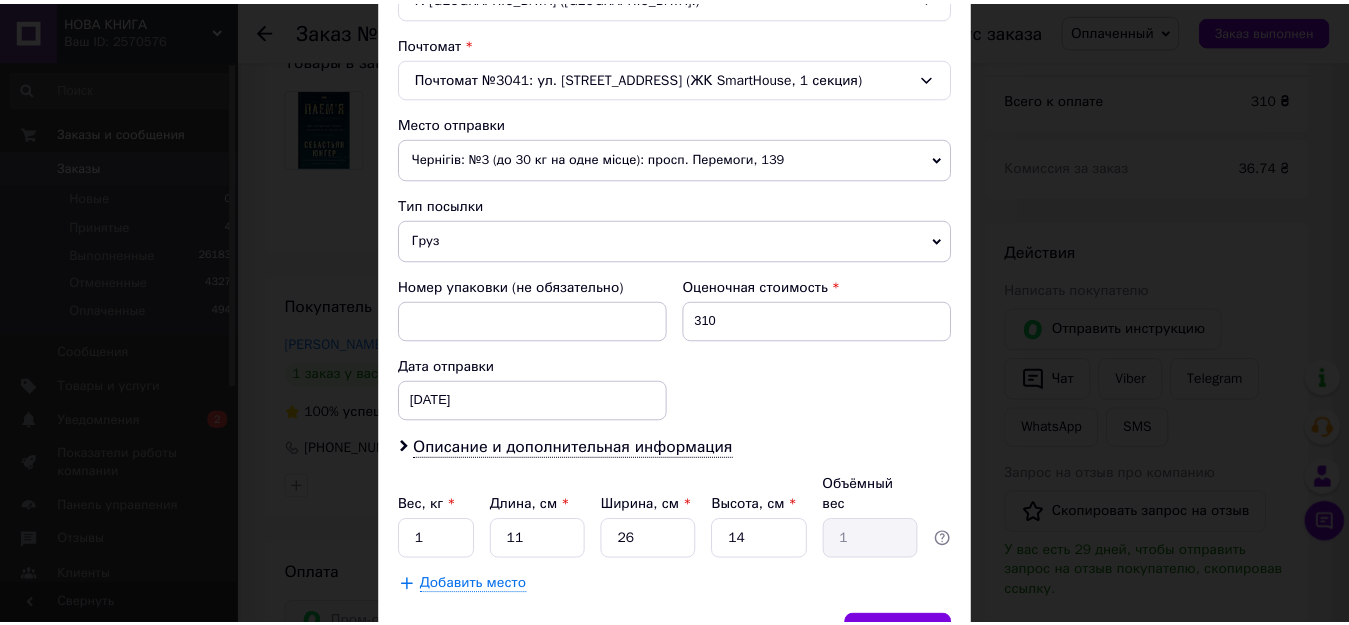 scroll, scrollTop: 703, scrollLeft: 0, axis: vertical 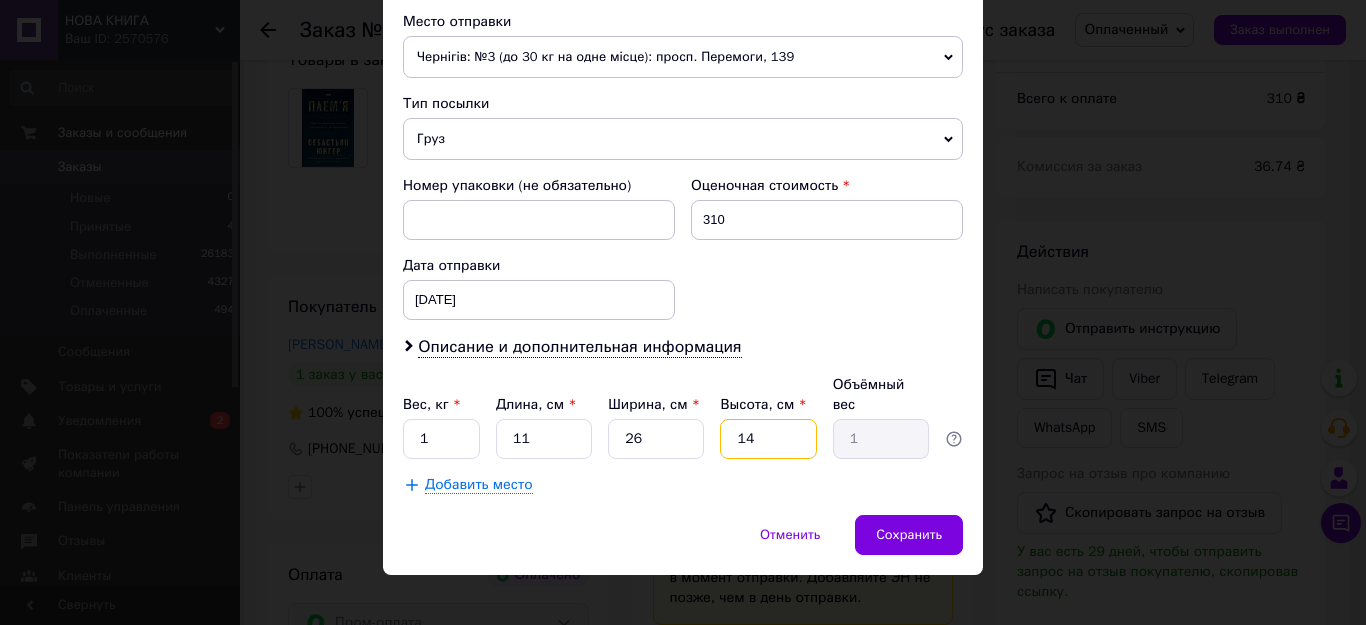 drag, startPoint x: 752, startPoint y: 418, endPoint x: 730, endPoint y: 421, distance: 22.203604 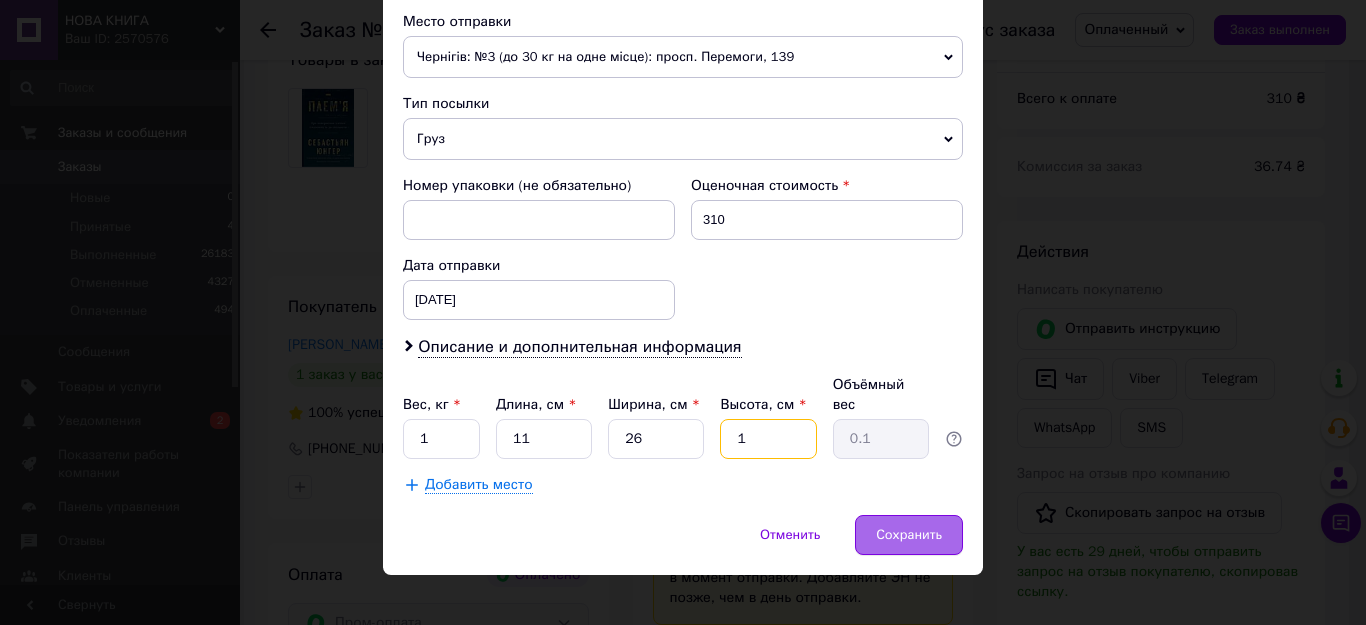 type on "1" 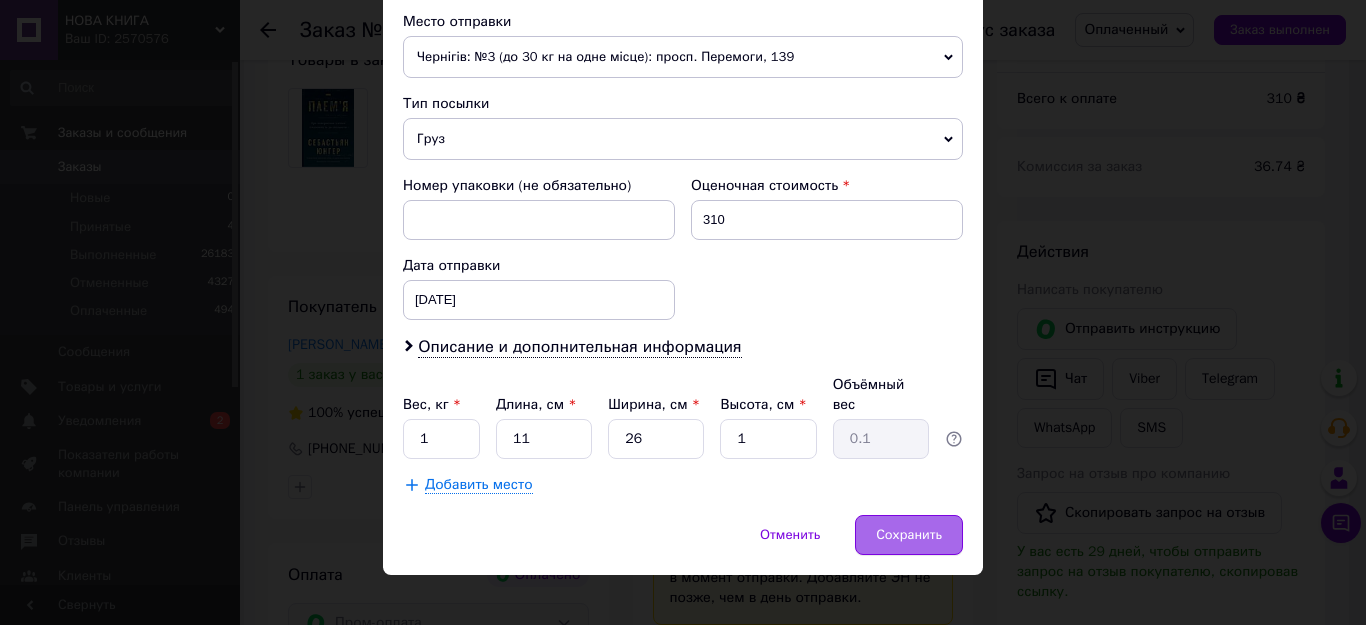 click on "Сохранить" at bounding box center [909, 535] 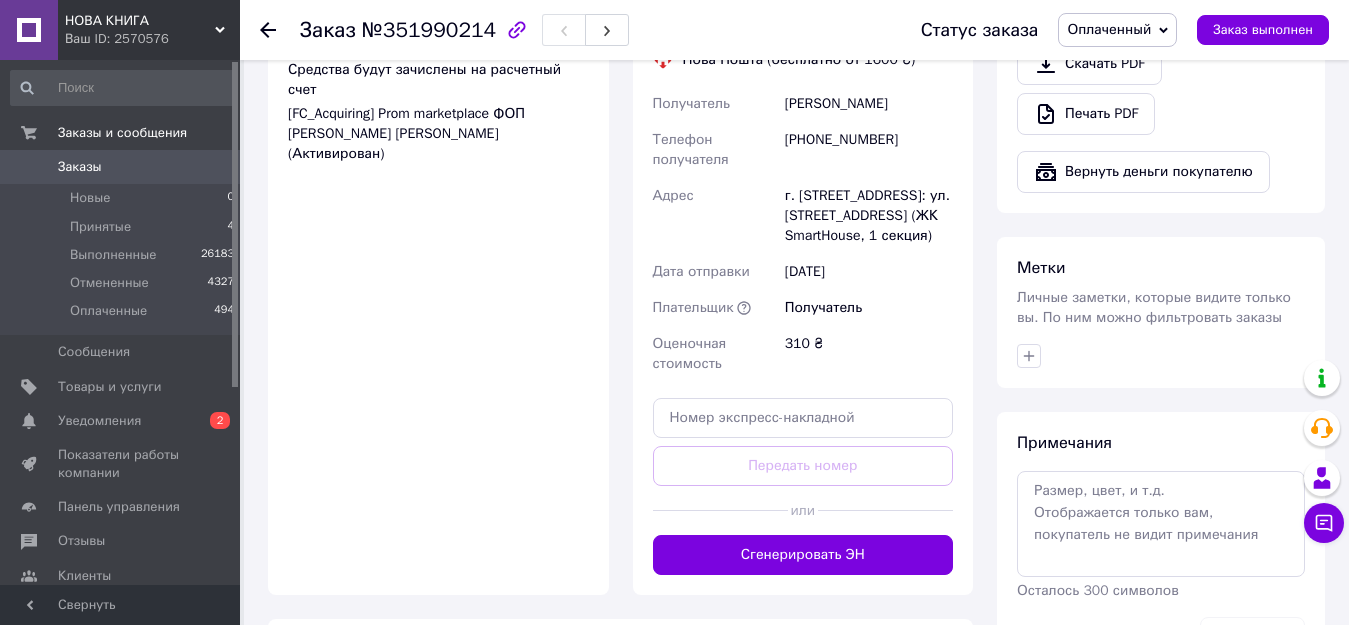 scroll, scrollTop: 805, scrollLeft: 0, axis: vertical 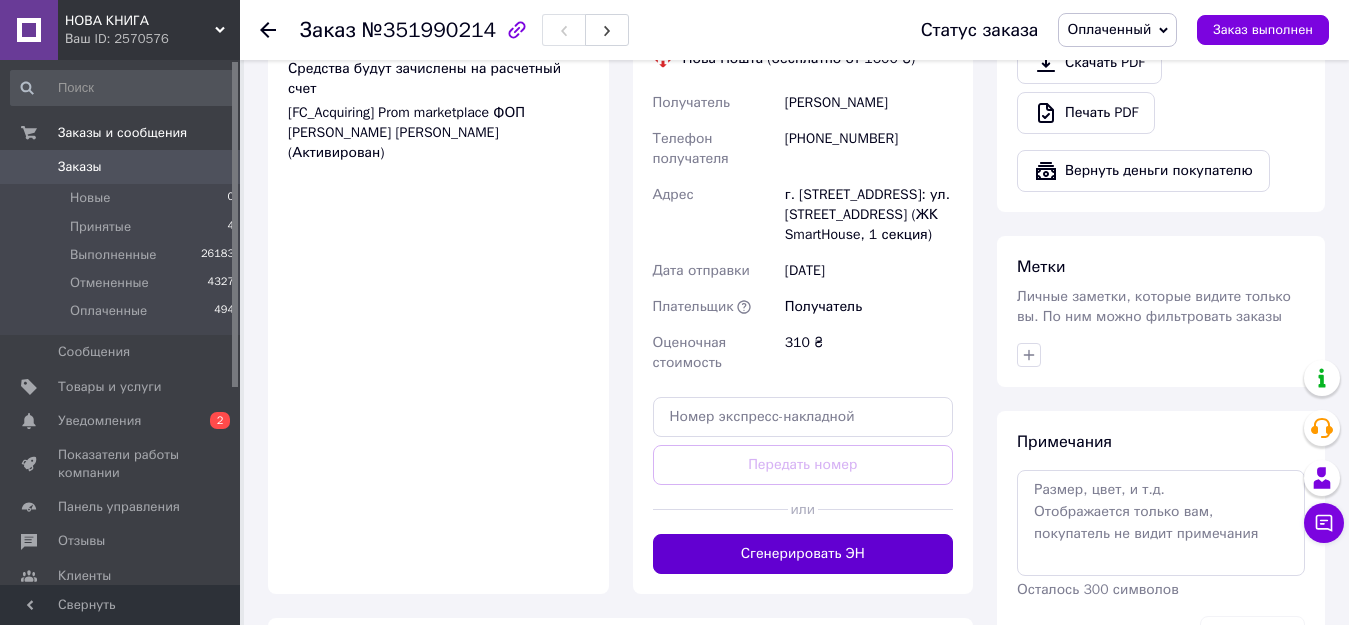 click on "Сгенерировать ЭН" at bounding box center (803, 554) 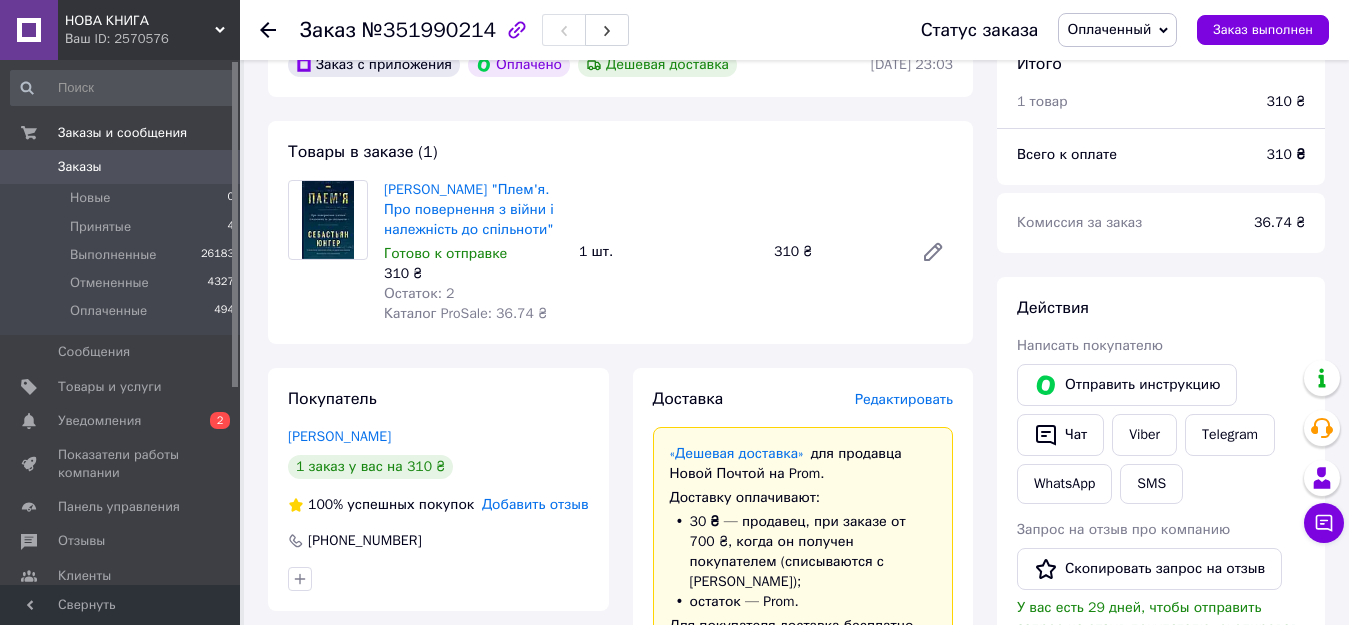 scroll, scrollTop: 105, scrollLeft: 0, axis: vertical 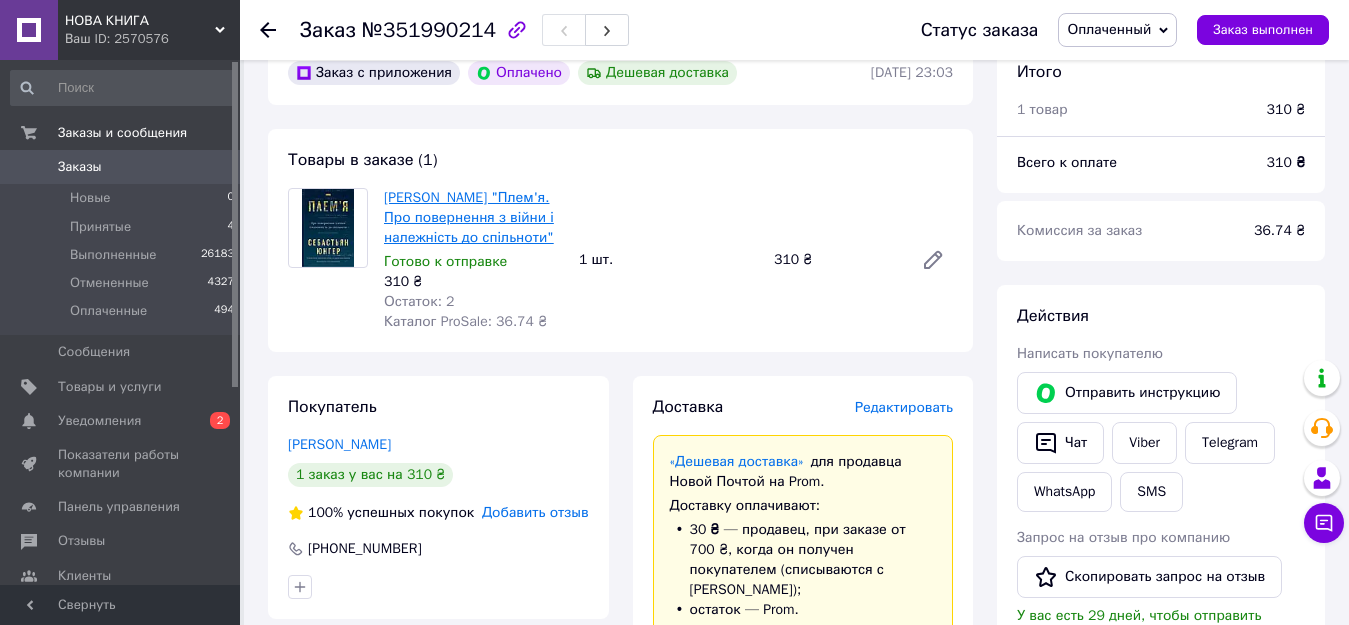 drag, startPoint x: 571, startPoint y: 234, endPoint x: 388, endPoint y: 193, distance: 187.53667 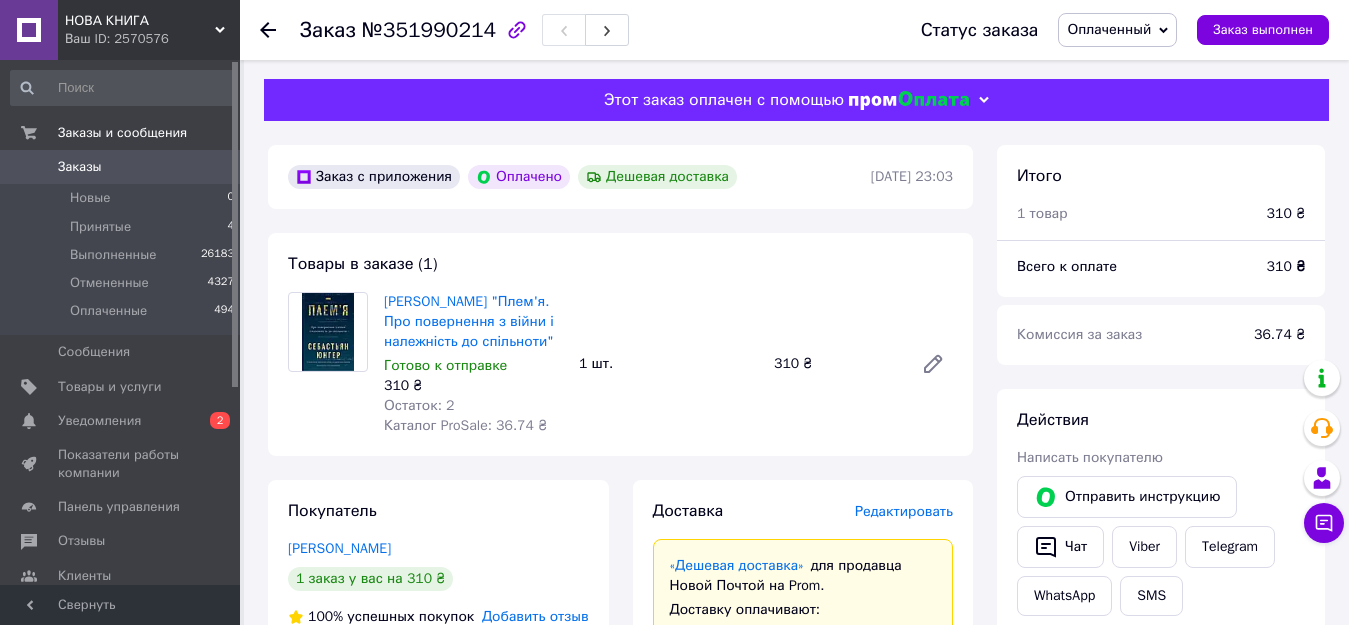 scroll, scrollTop: 0, scrollLeft: 0, axis: both 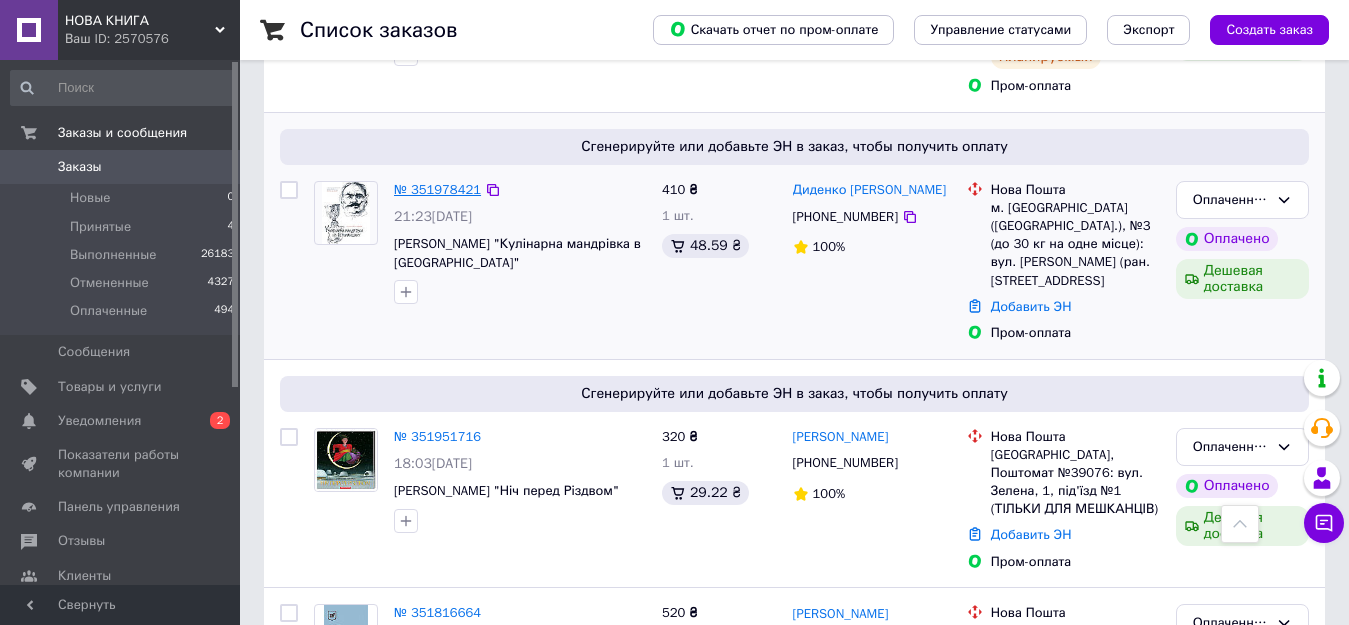 click on "№ 351978421" at bounding box center (437, 189) 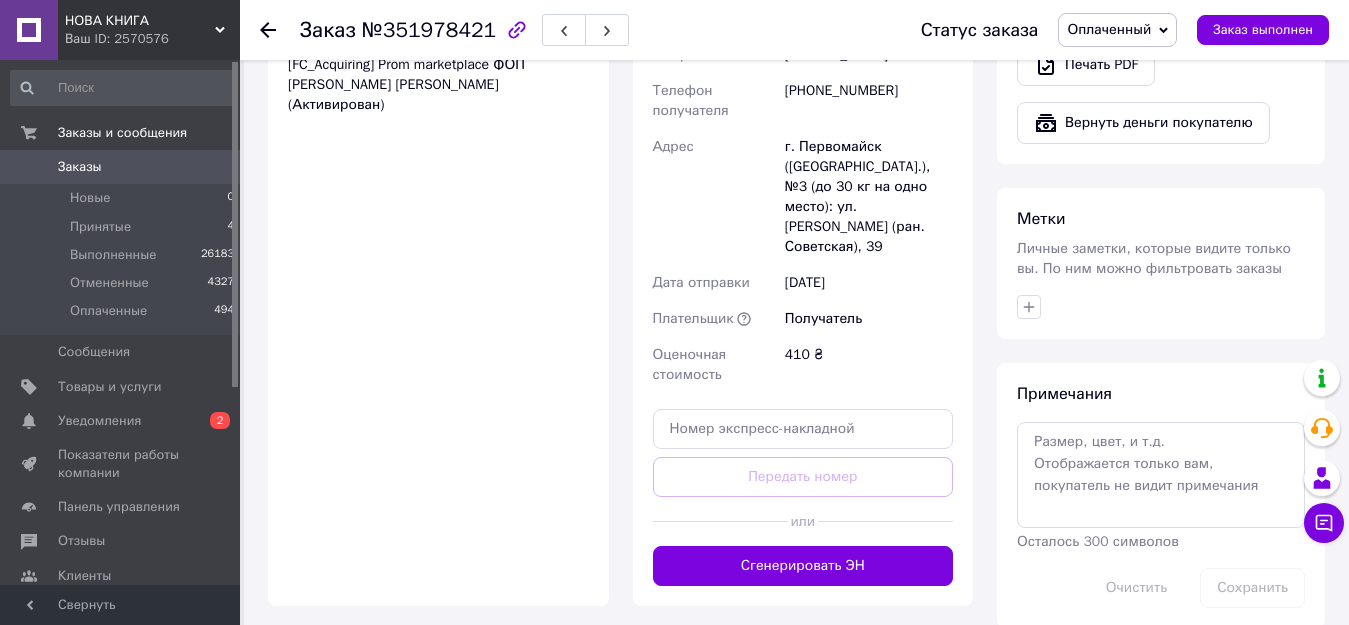 scroll, scrollTop: 900, scrollLeft: 0, axis: vertical 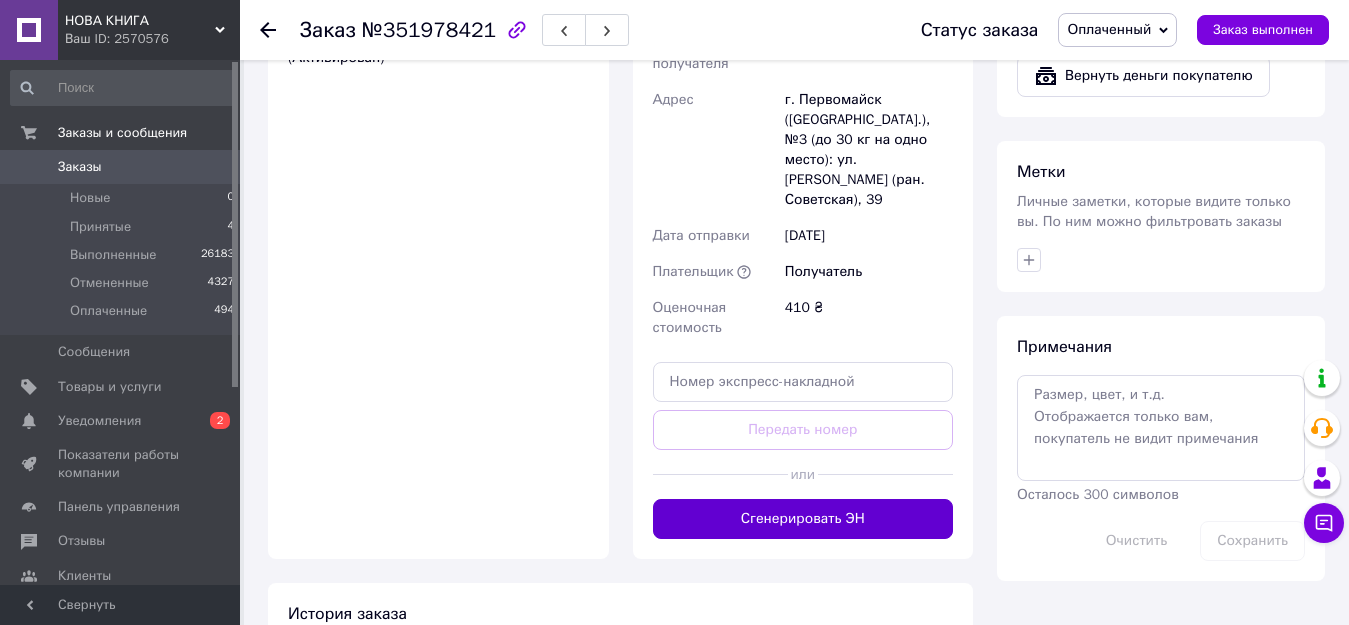 click on "Сгенерировать ЭН" at bounding box center [803, 519] 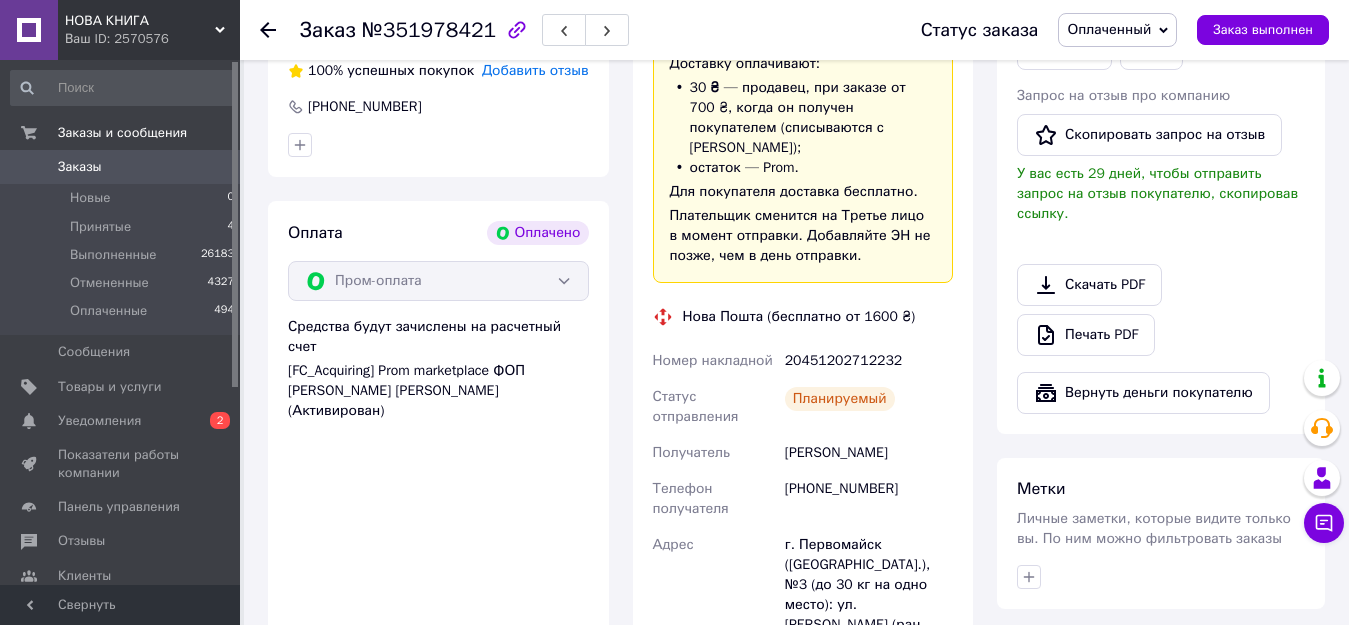 scroll, scrollTop: 500, scrollLeft: 0, axis: vertical 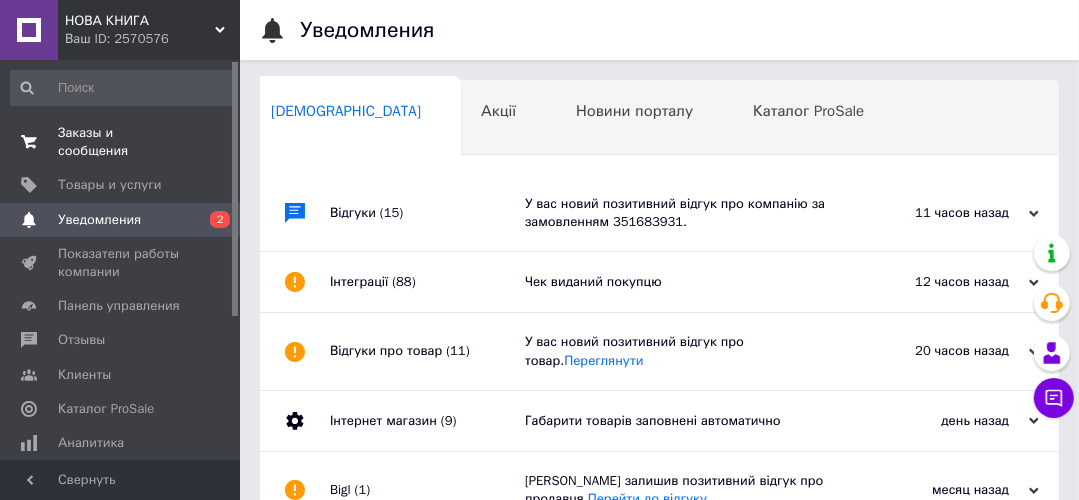 click on "Заказы и сообщения" at bounding box center (121, 142) 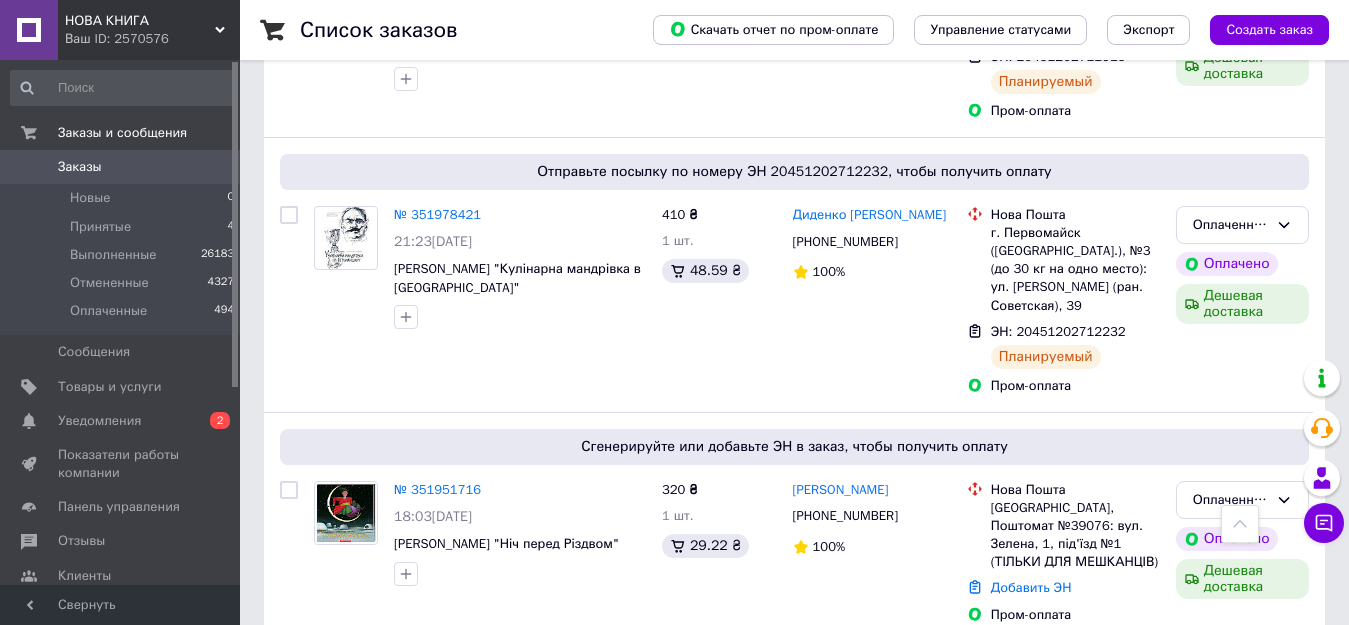 scroll, scrollTop: 660, scrollLeft: 0, axis: vertical 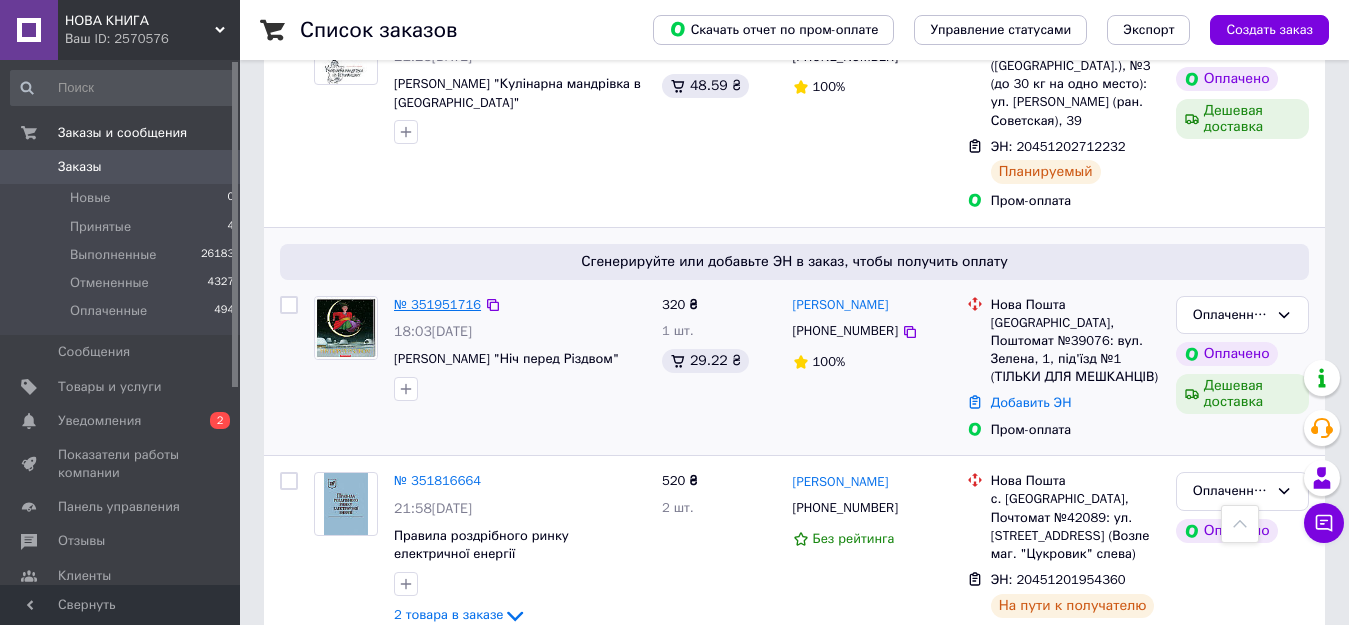 click on "№ 351951716" at bounding box center (437, 304) 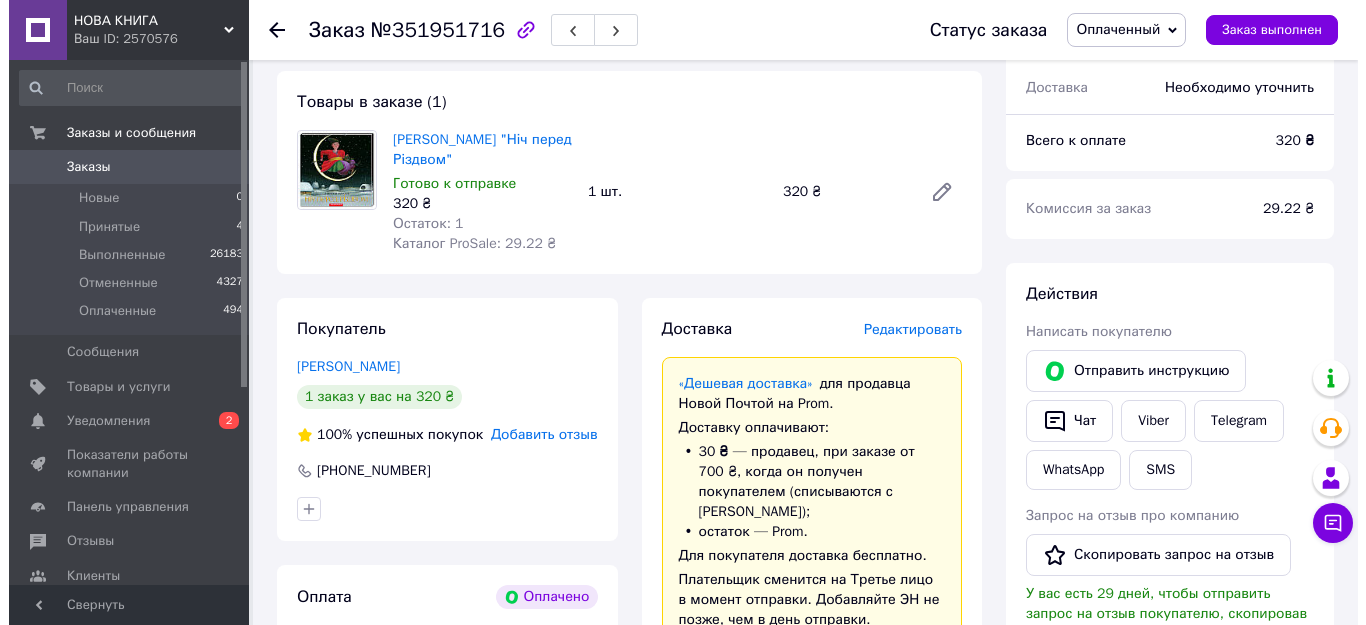 scroll, scrollTop: 160, scrollLeft: 0, axis: vertical 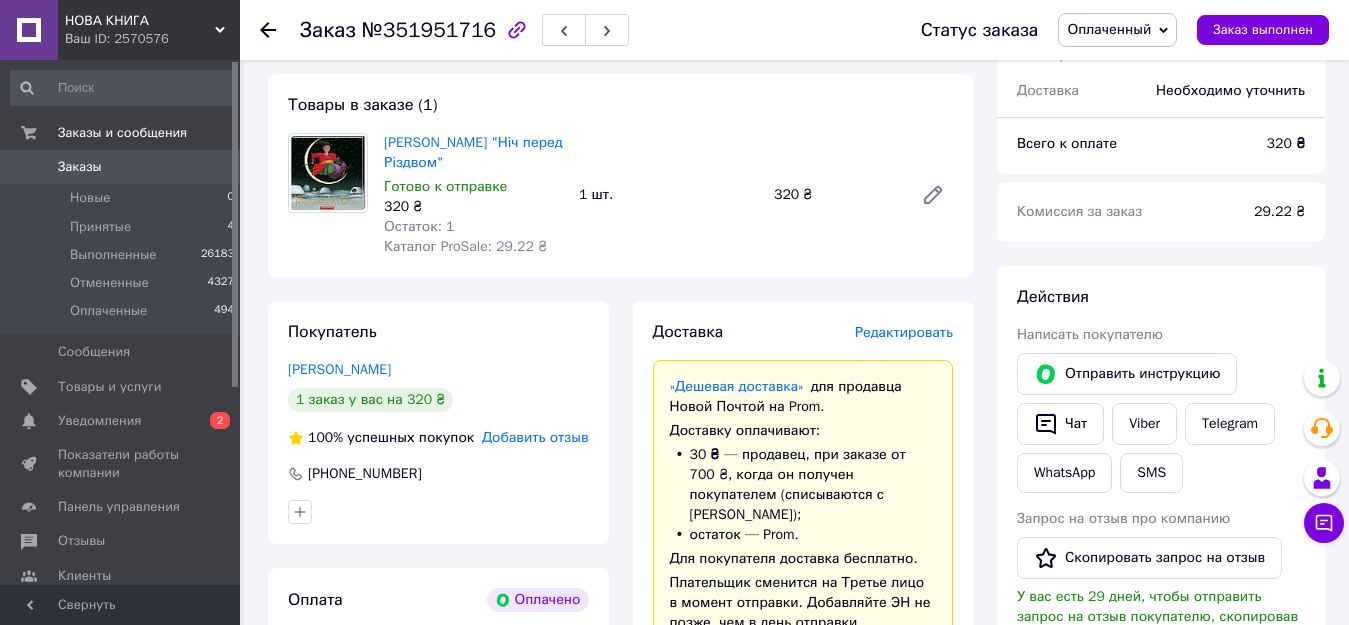 click on "Редактировать" at bounding box center (904, 332) 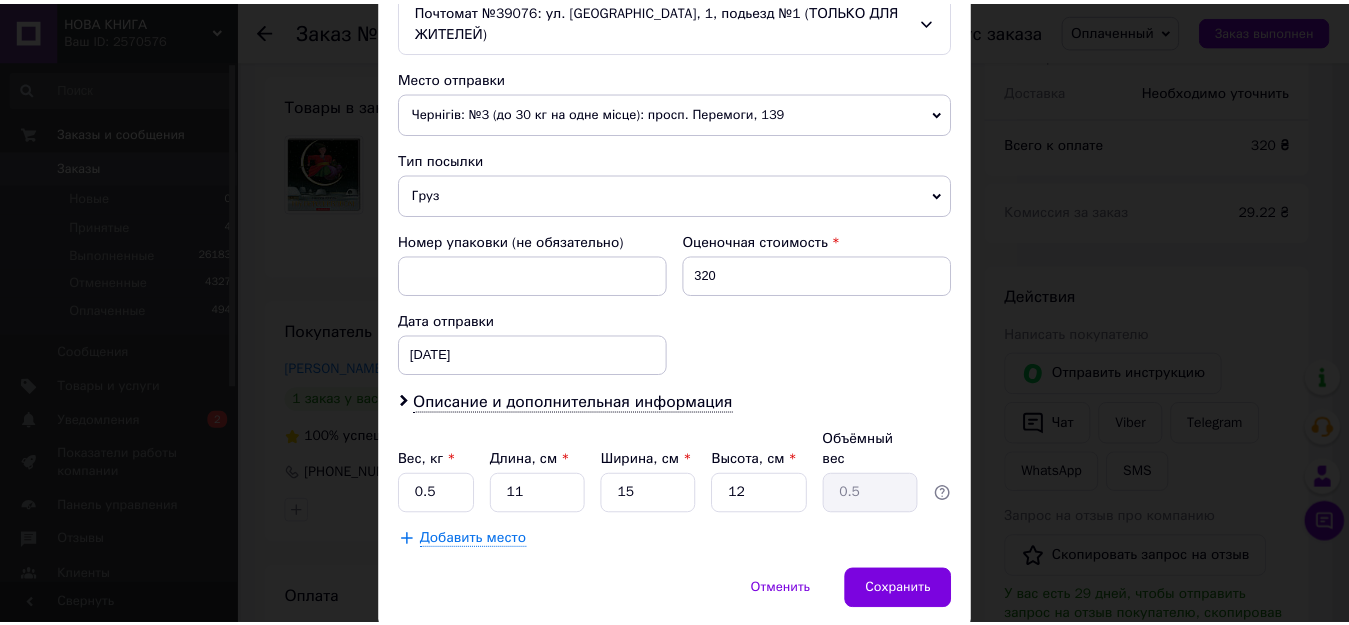 scroll, scrollTop: 703, scrollLeft: 0, axis: vertical 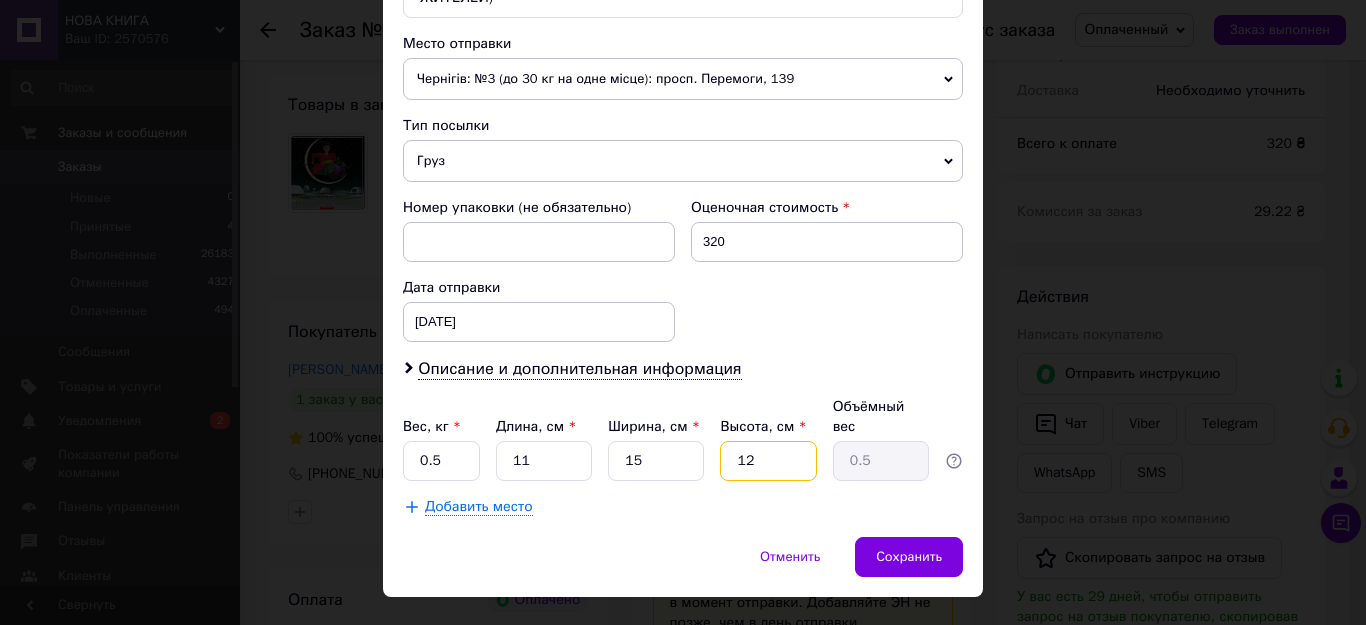 drag, startPoint x: 757, startPoint y: 427, endPoint x: 692, endPoint y: 421, distance: 65.27634 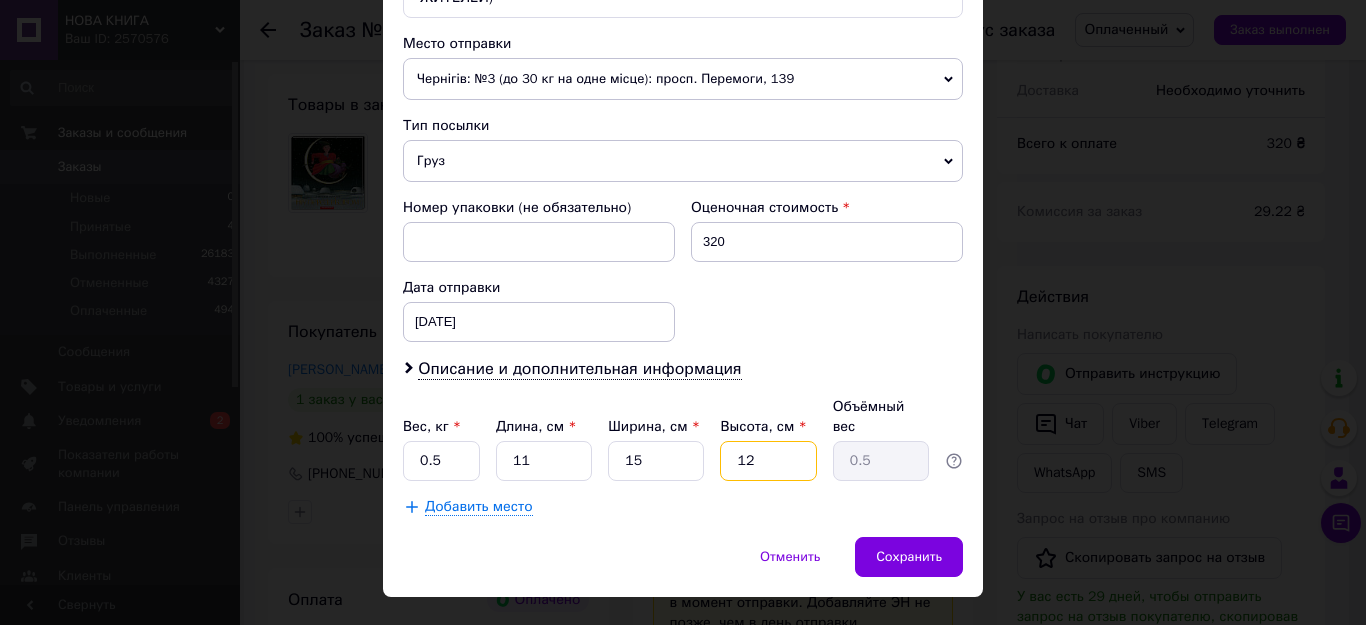 type on "2" 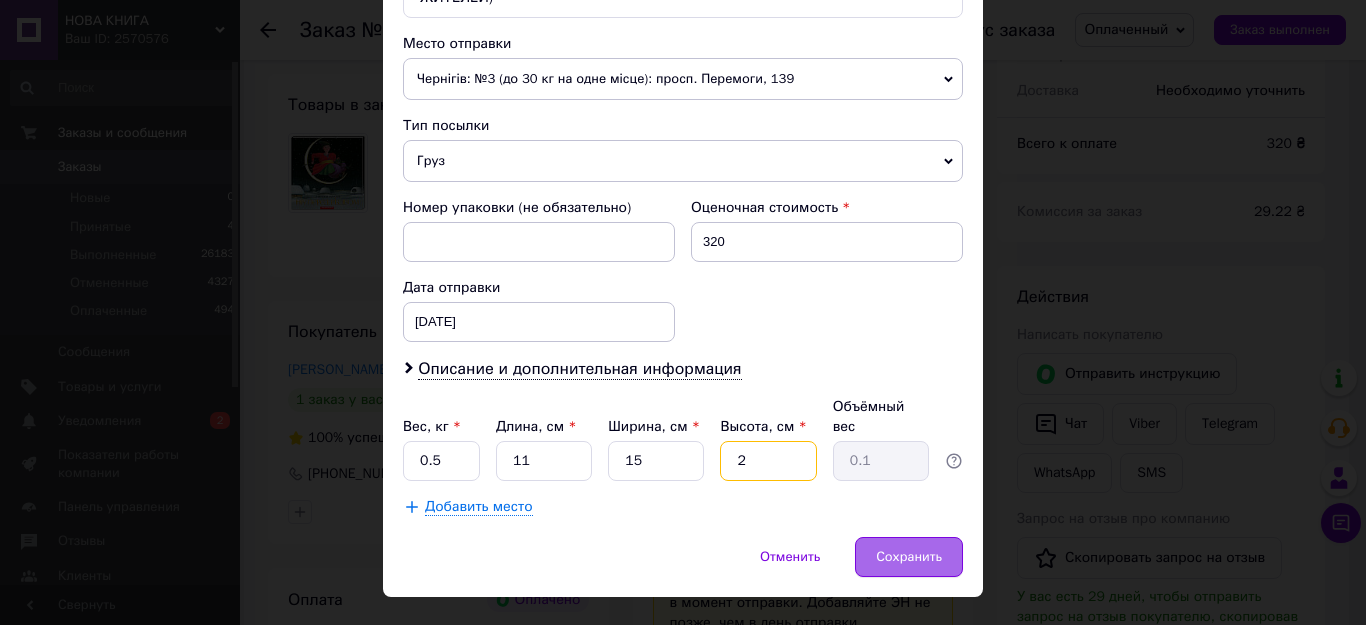 type on "2" 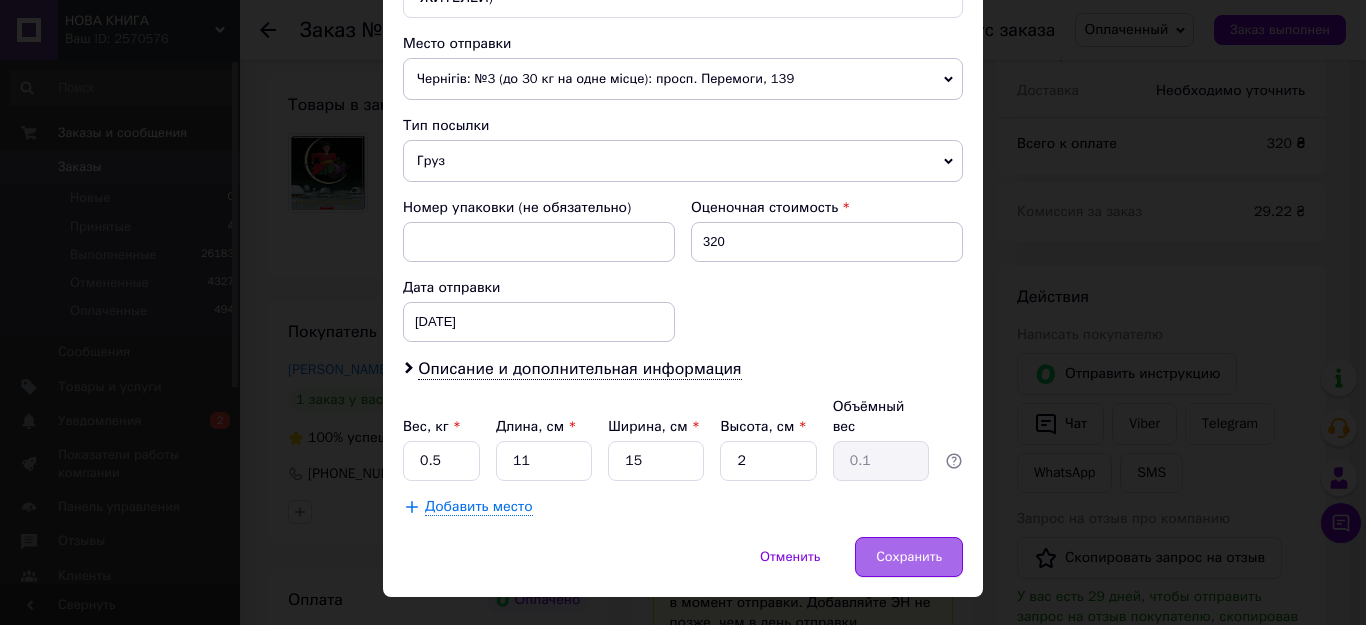 click on "Сохранить" at bounding box center [909, 557] 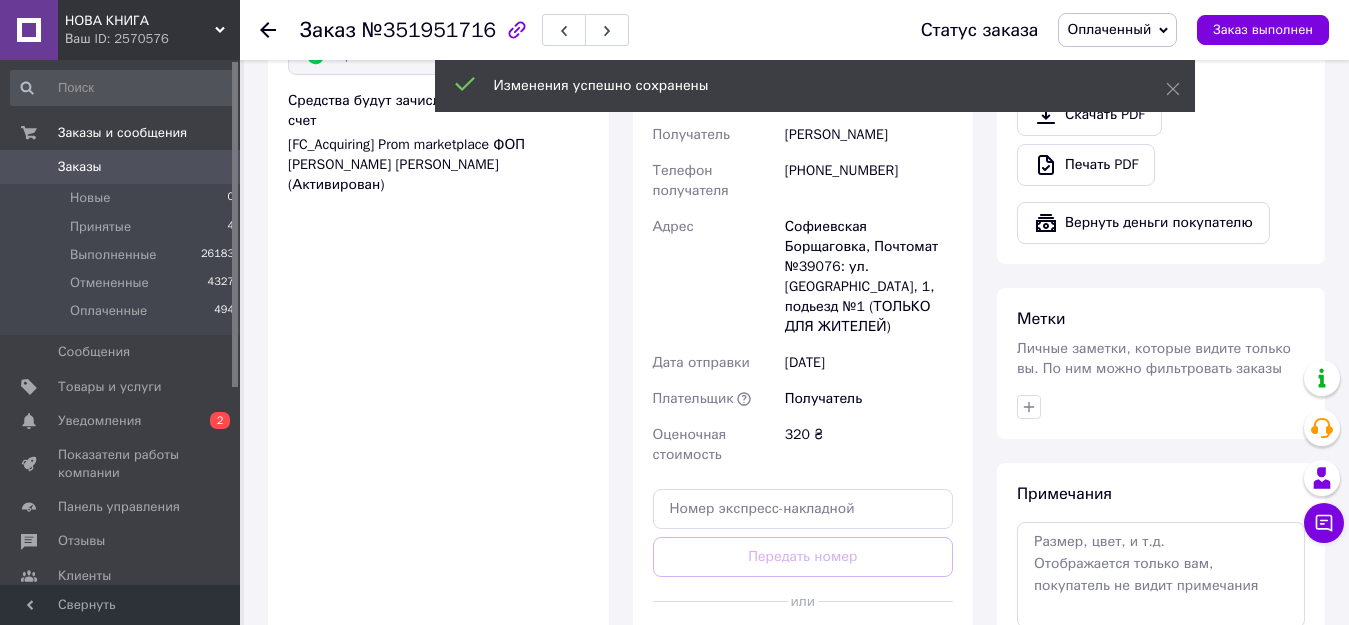 scroll, scrollTop: 860, scrollLeft: 0, axis: vertical 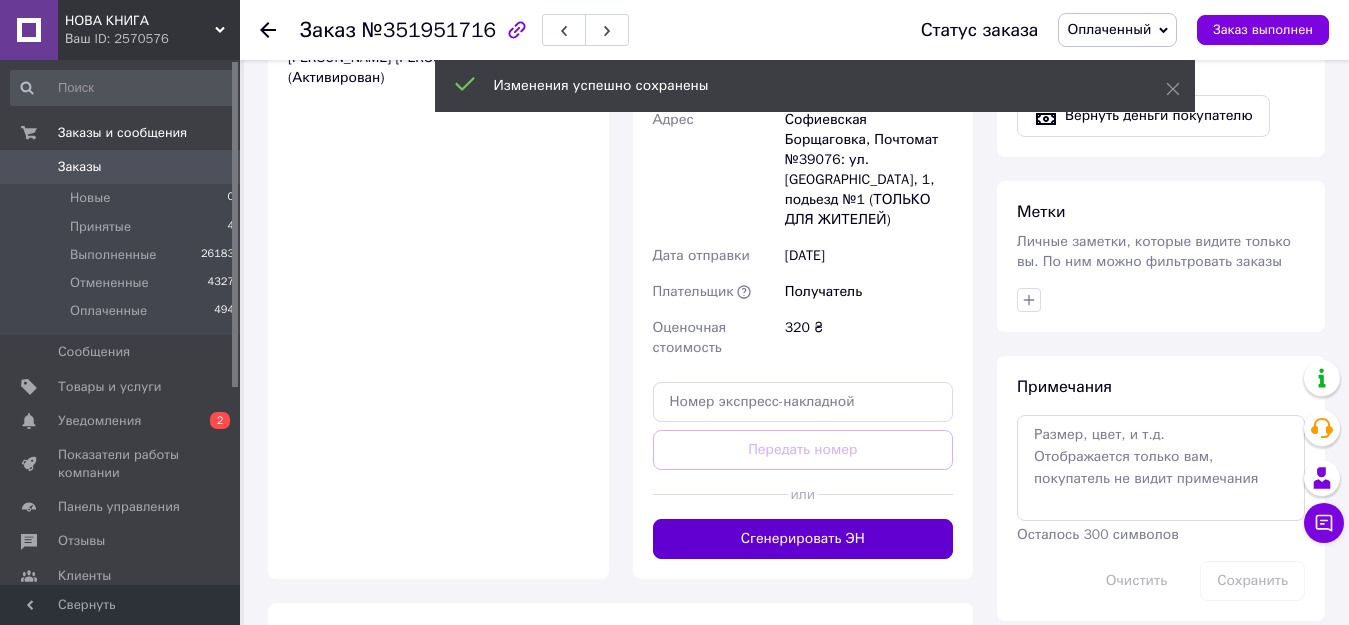click on "Сгенерировать ЭН" at bounding box center [803, 539] 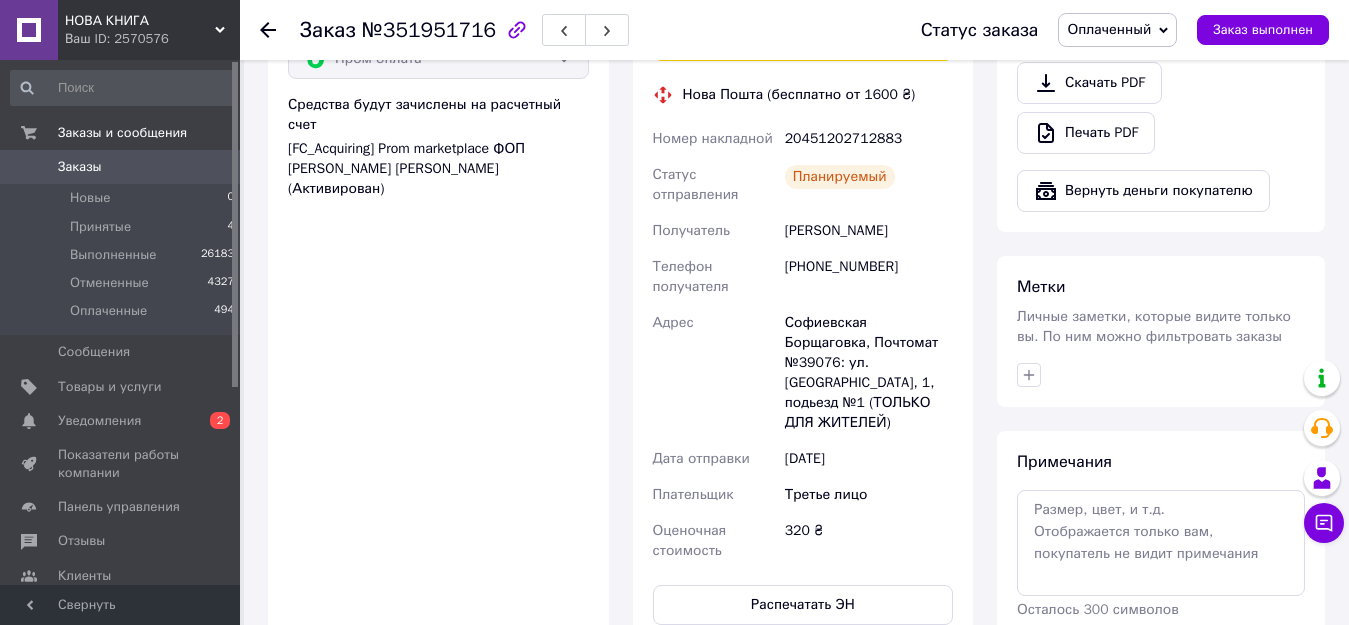 scroll, scrollTop: 560, scrollLeft: 0, axis: vertical 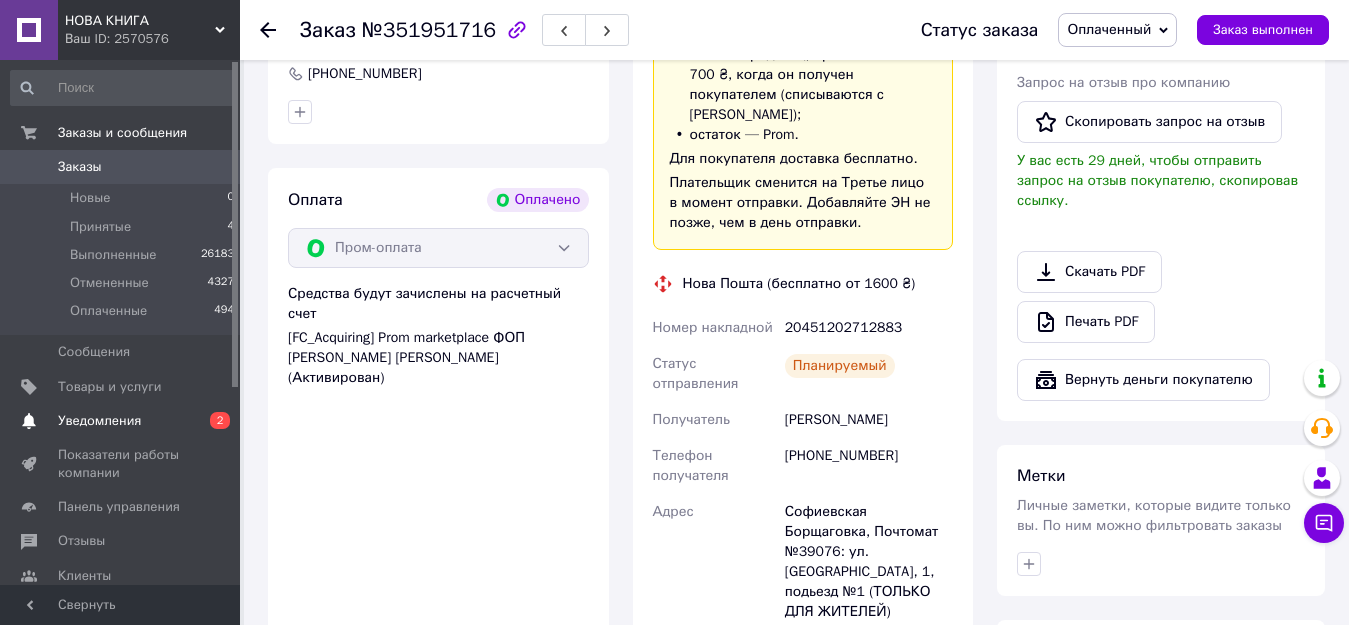 click on "Уведомления" at bounding box center [99, 421] 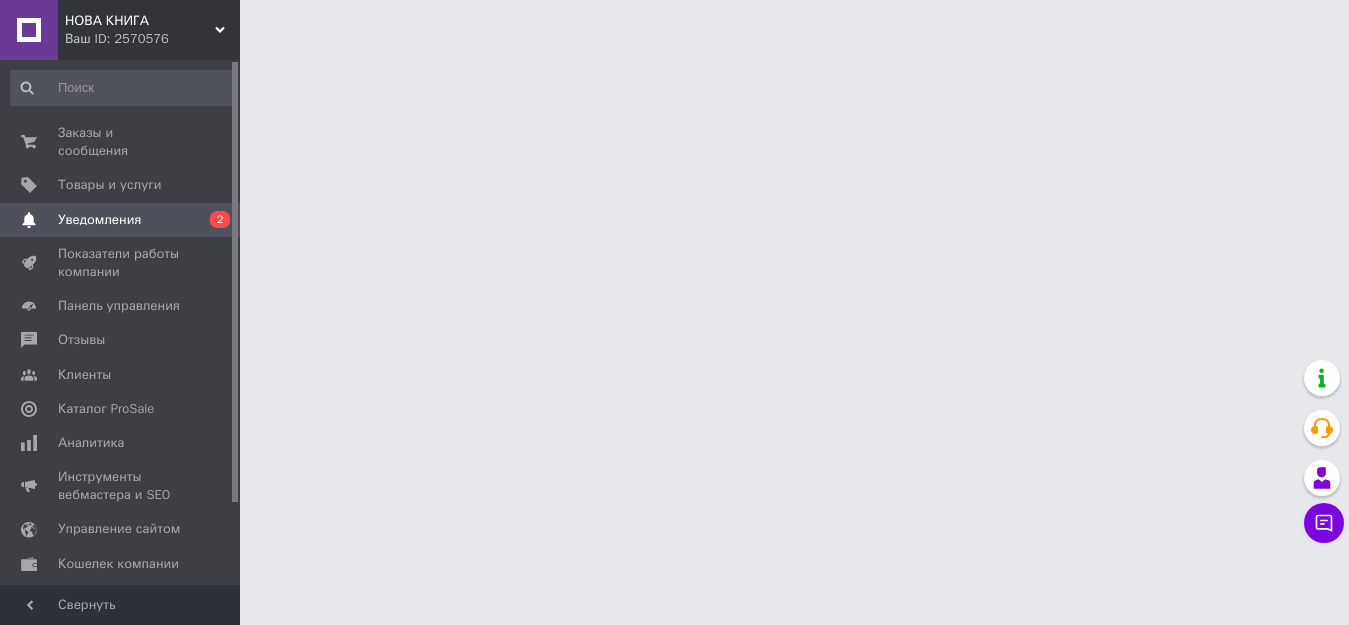 scroll, scrollTop: 0, scrollLeft: 0, axis: both 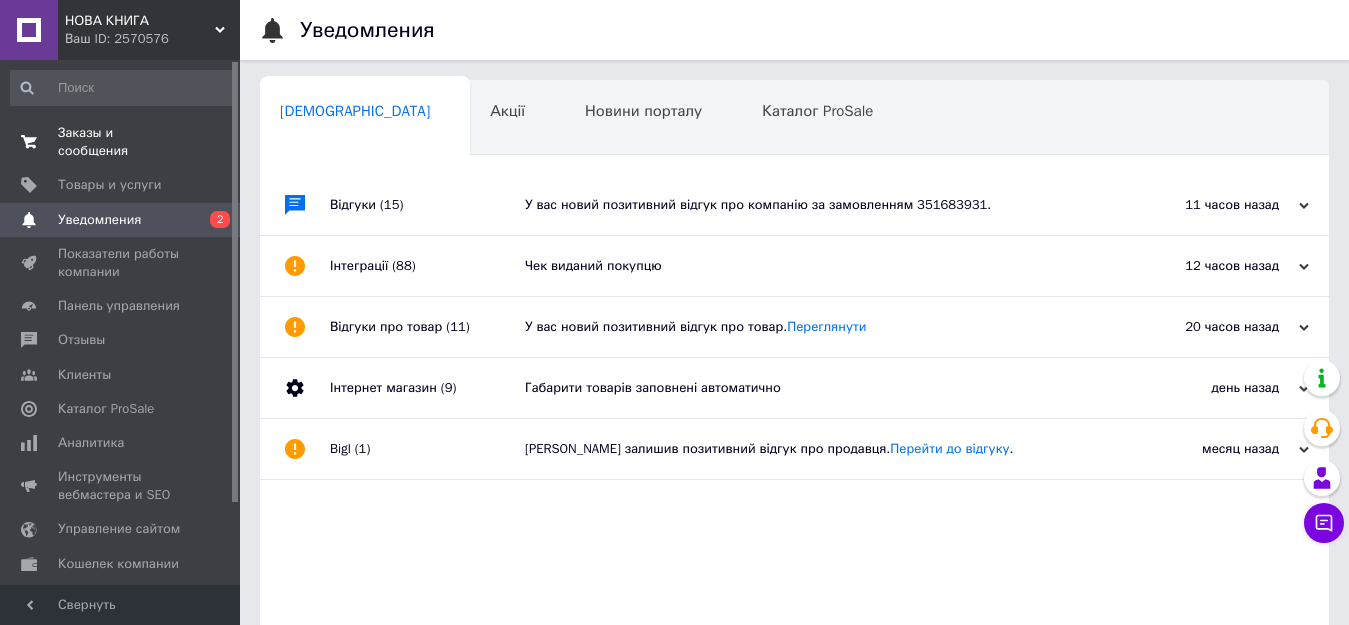 click on "Заказы и сообщения" at bounding box center [121, 142] 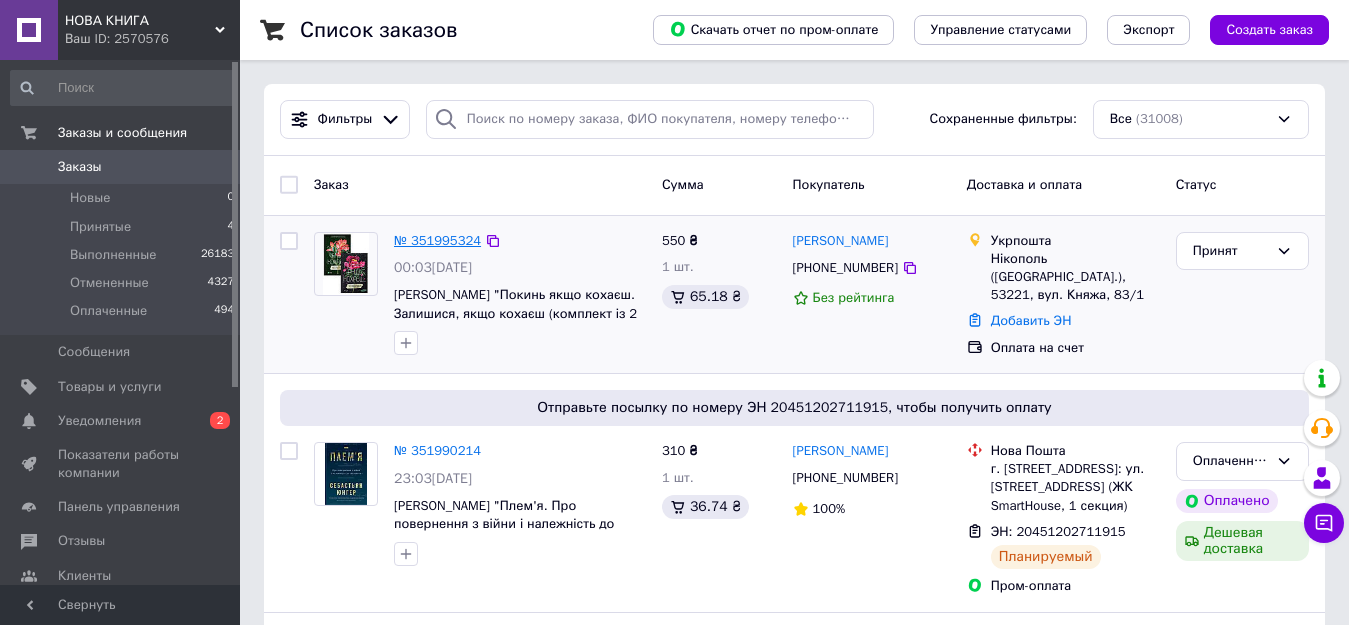 click on "№ 351995324" at bounding box center [437, 240] 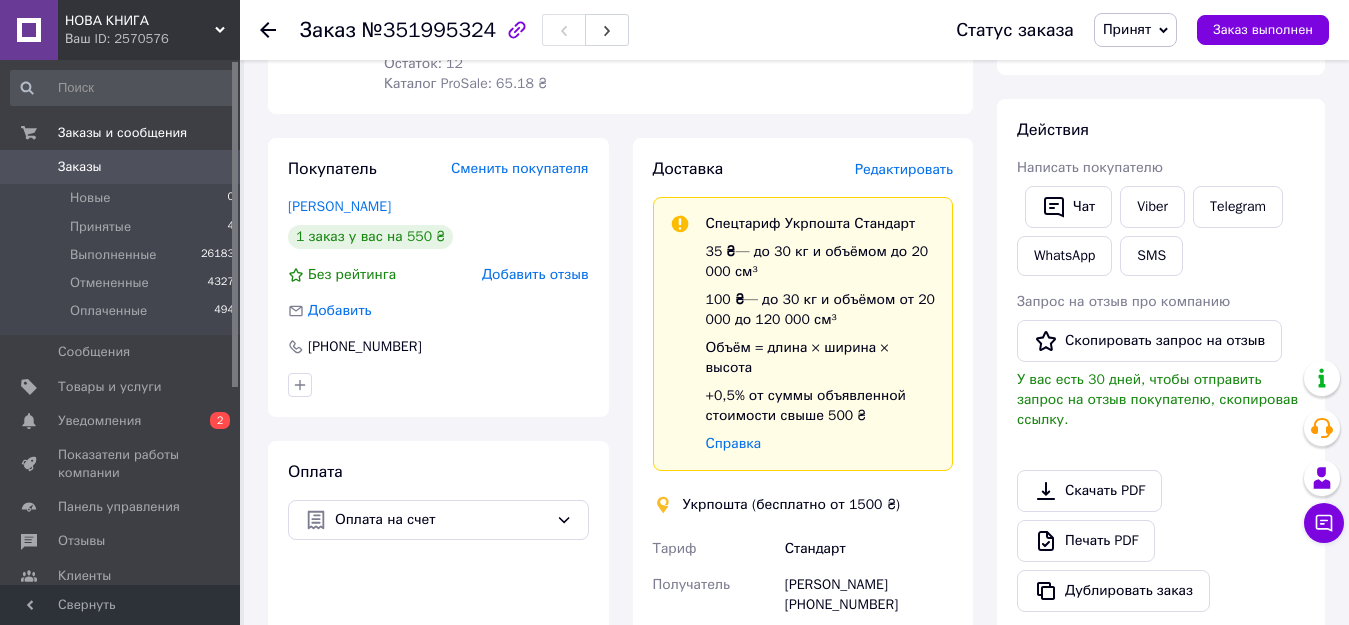 scroll, scrollTop: 400, scrollLeft: 0, axis: vertical 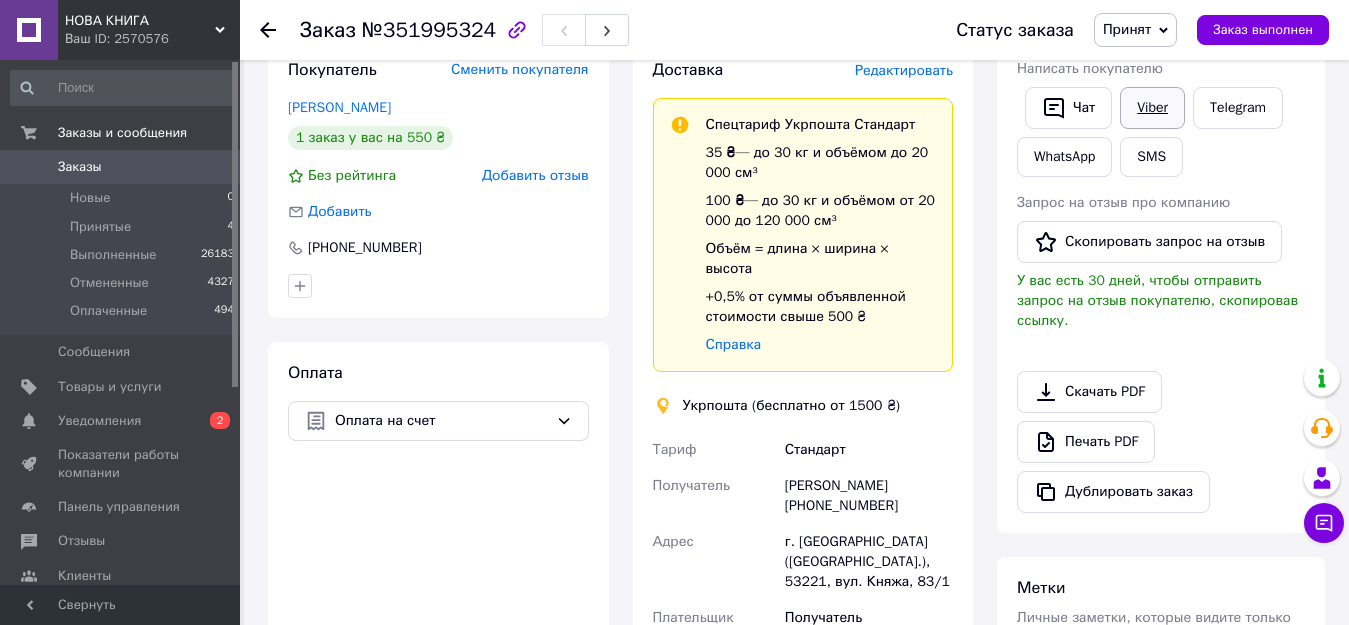 click on "Viber" at bounding box center (1152, 108) 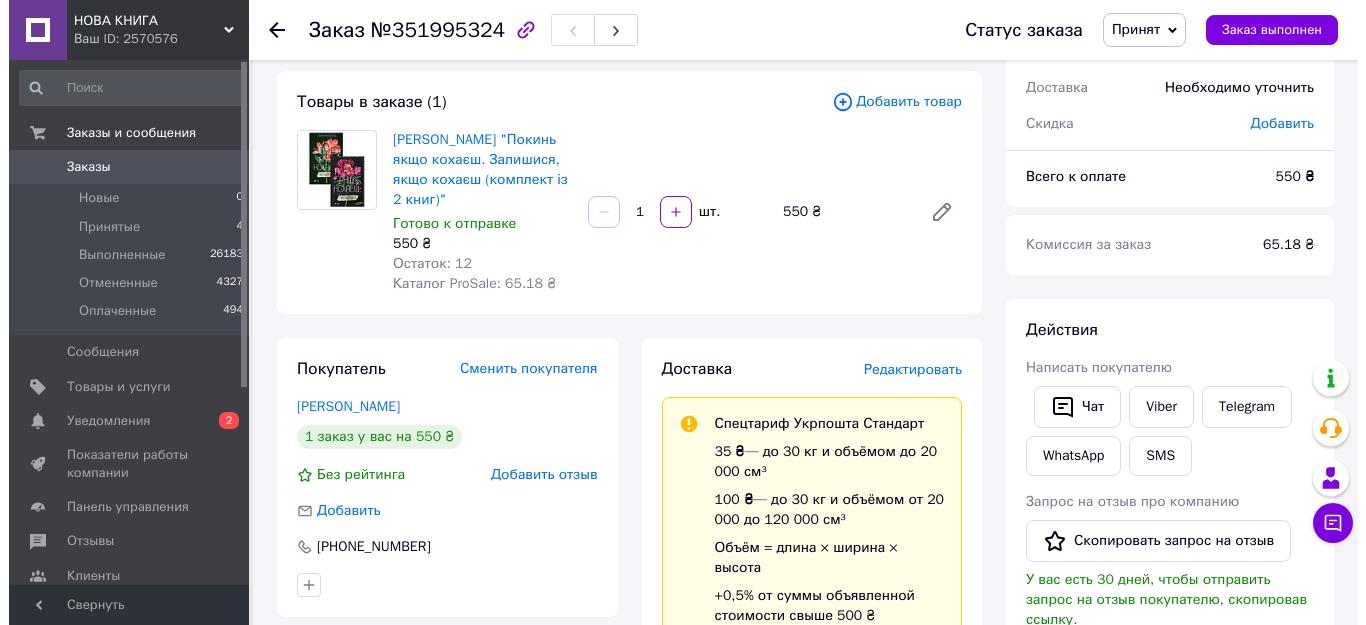 scroll, scrollTop: 100, scrollLeft: 0, axis: vertical 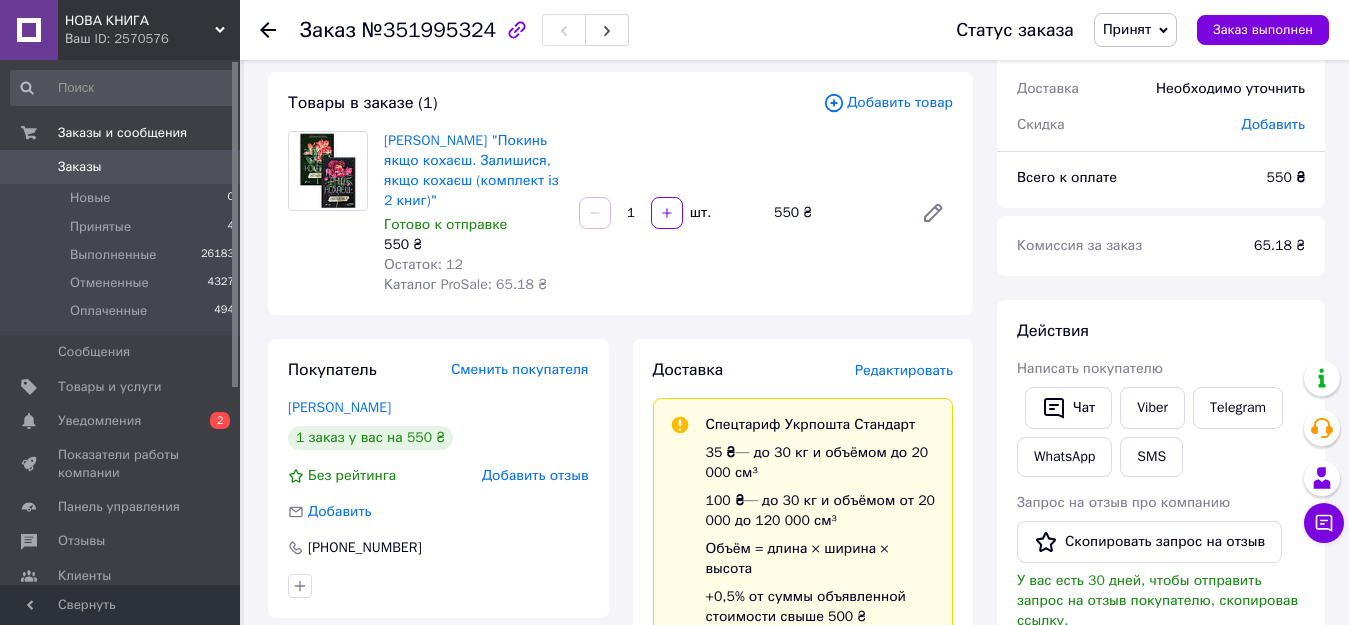 click on "Редактировать" at bounding box center (904, 370) 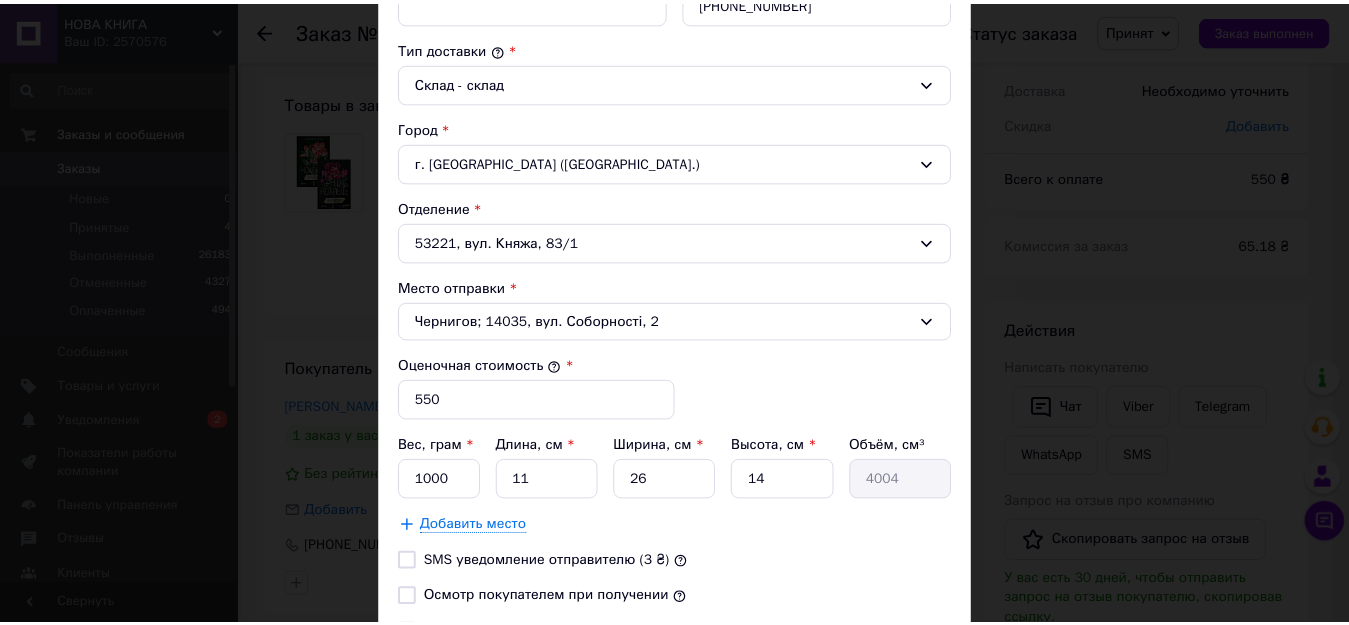 scroll, scrollTop: 698, scrollLeft: 0, axis: vertical 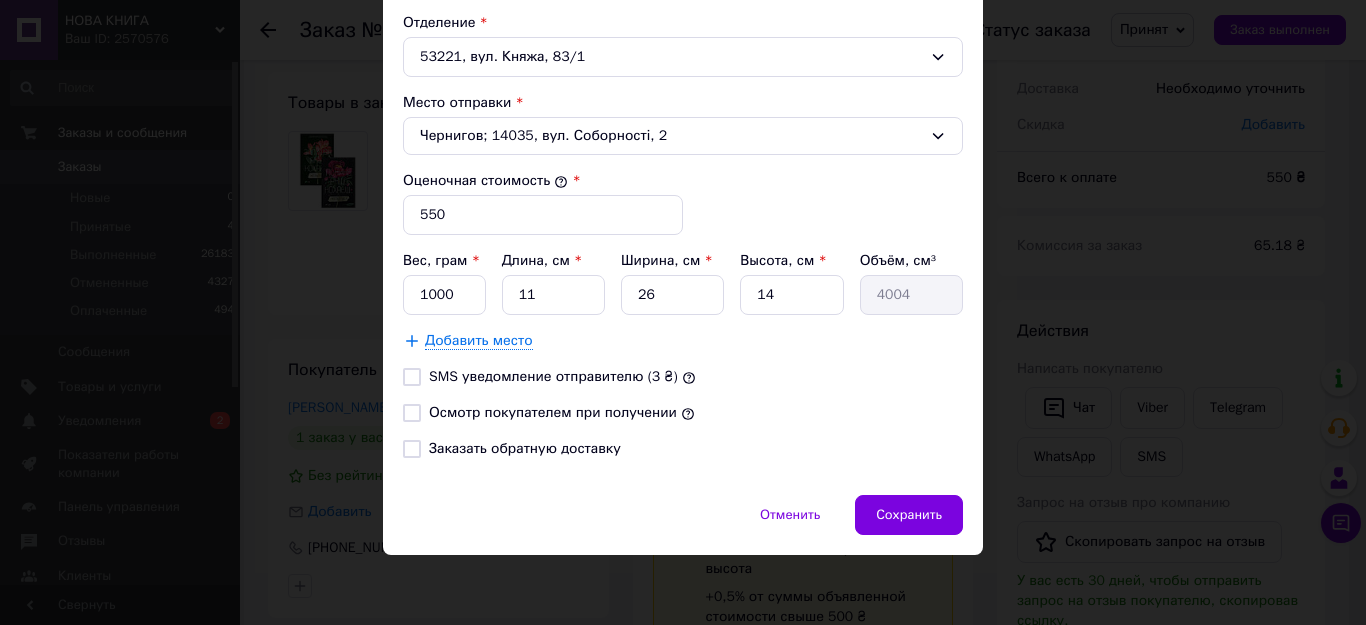 click on "Осмотр покупателем при получении" at bounding box center [412, 413] 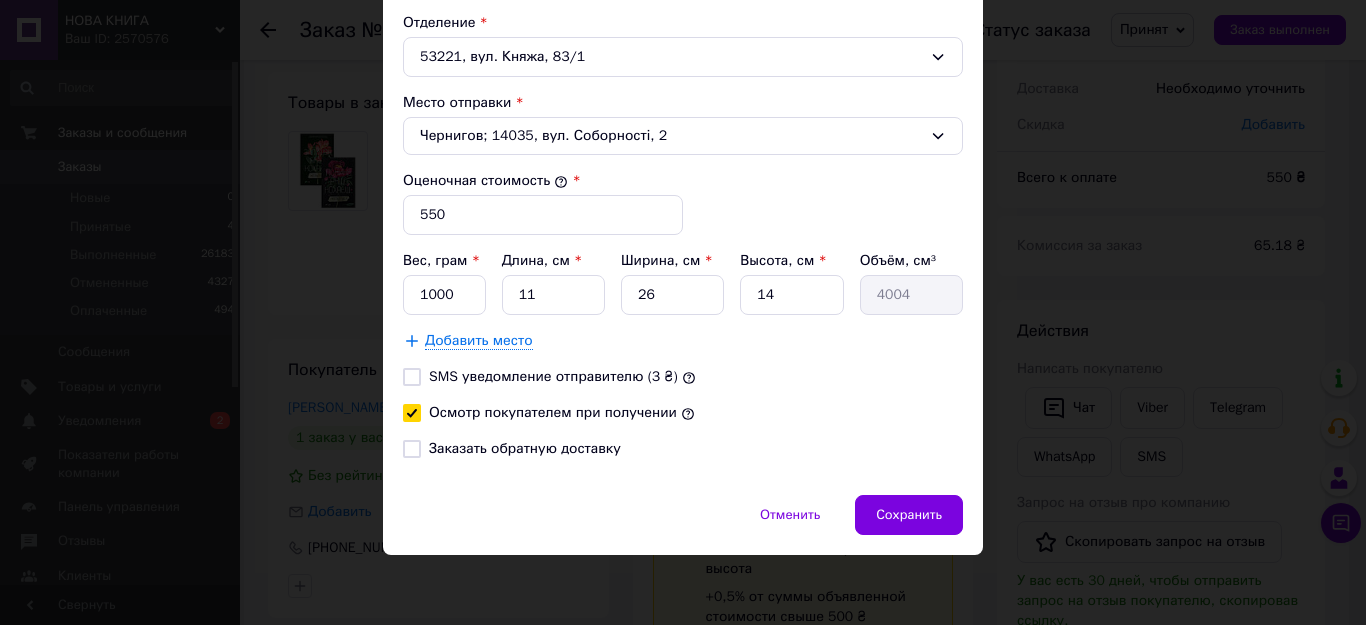 checkbox on "true" 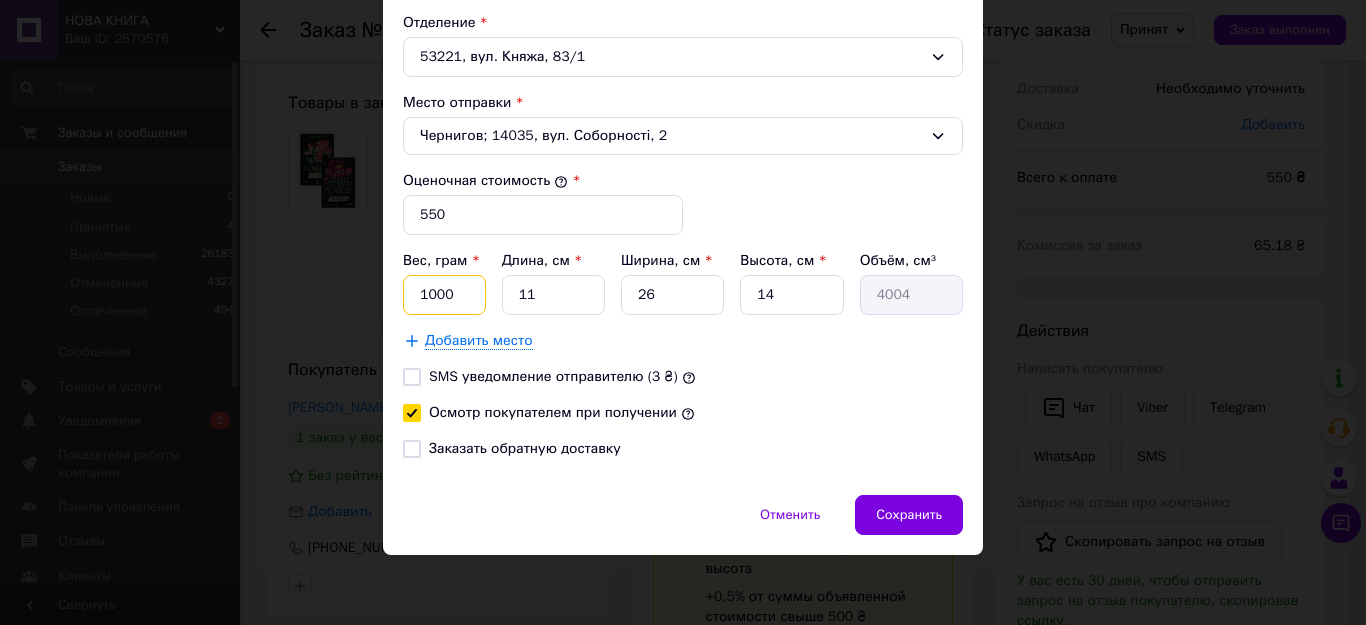 click on "1000" at bounding box center (444, 295) 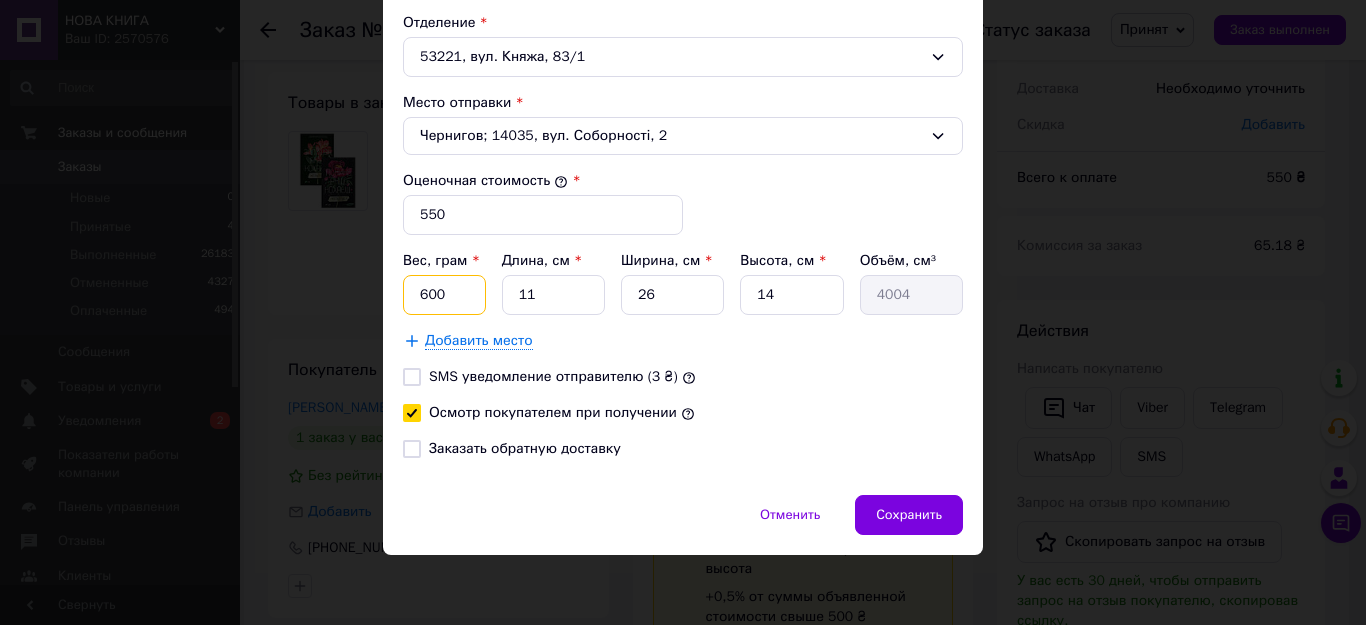 type on "600" 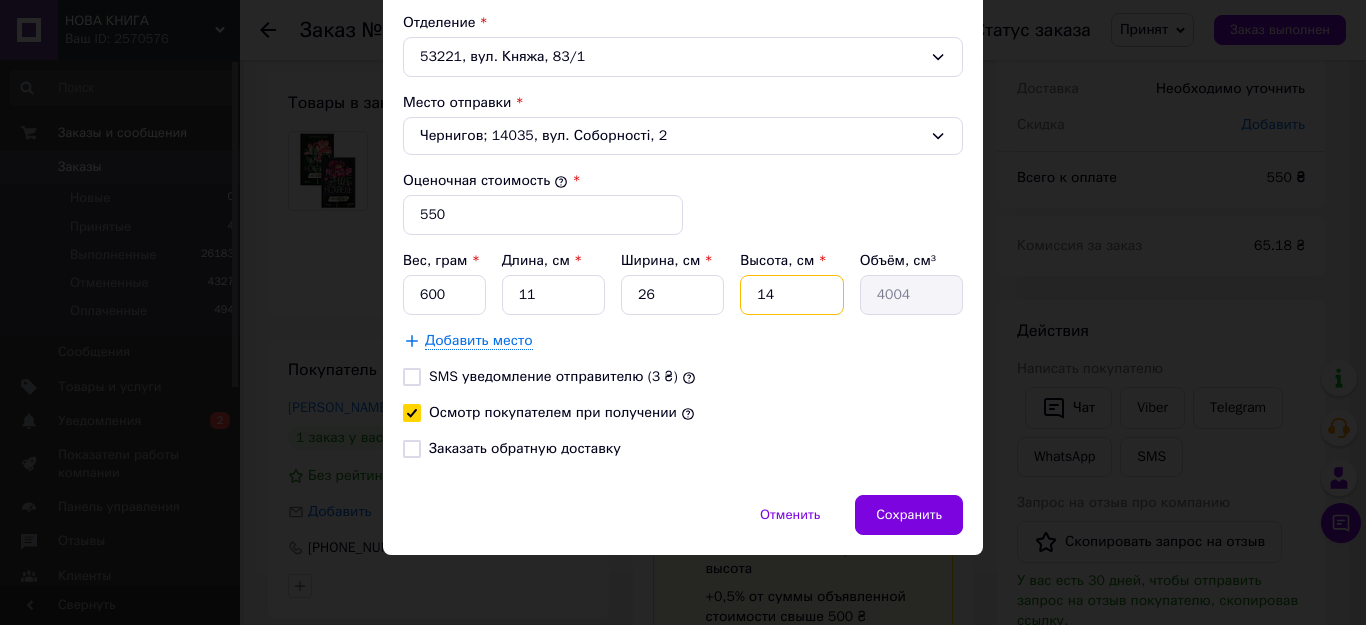 drag, startPoint x: 775, startPoint y: 292, endPoint x: 726, endPoint y: 292, distance: 49 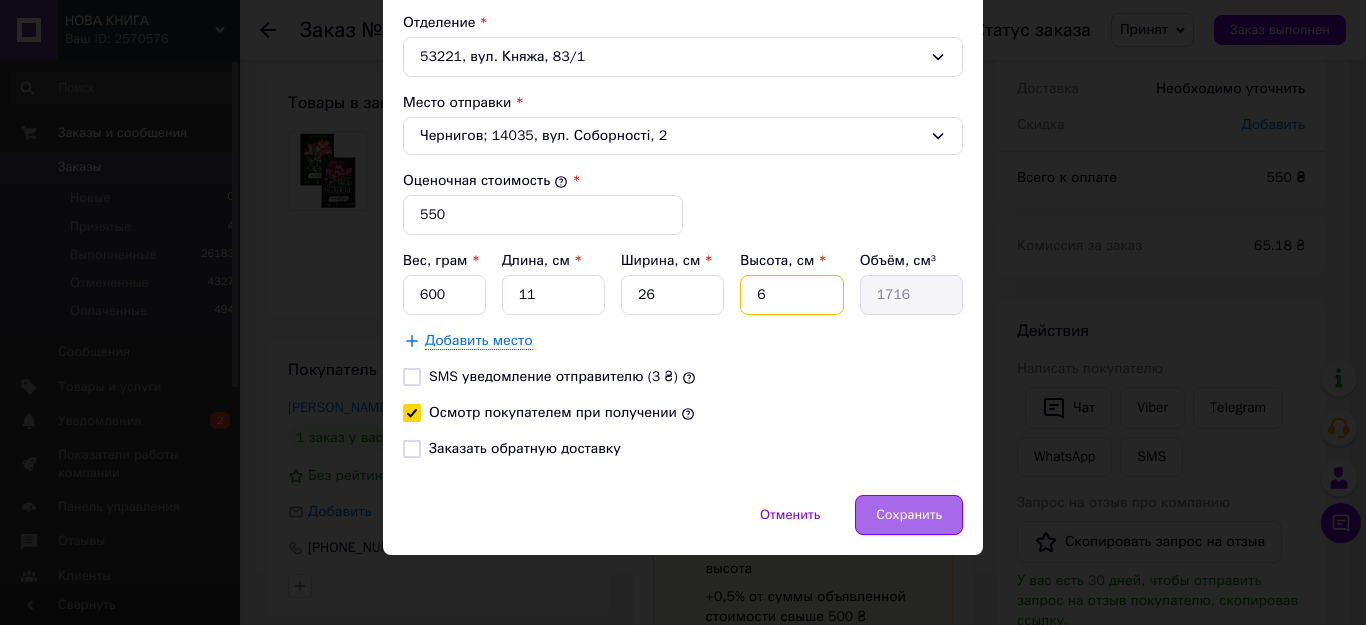 type on "6" 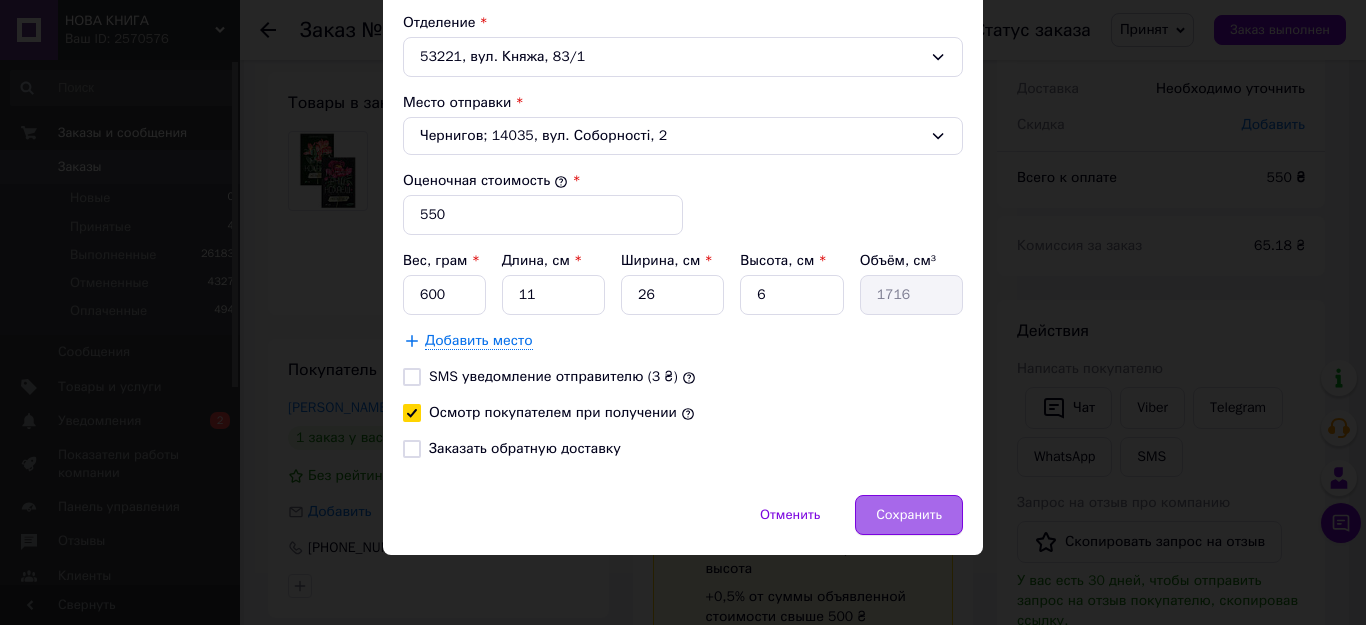 click on "Сохранить" at bounding box center (909, 515) 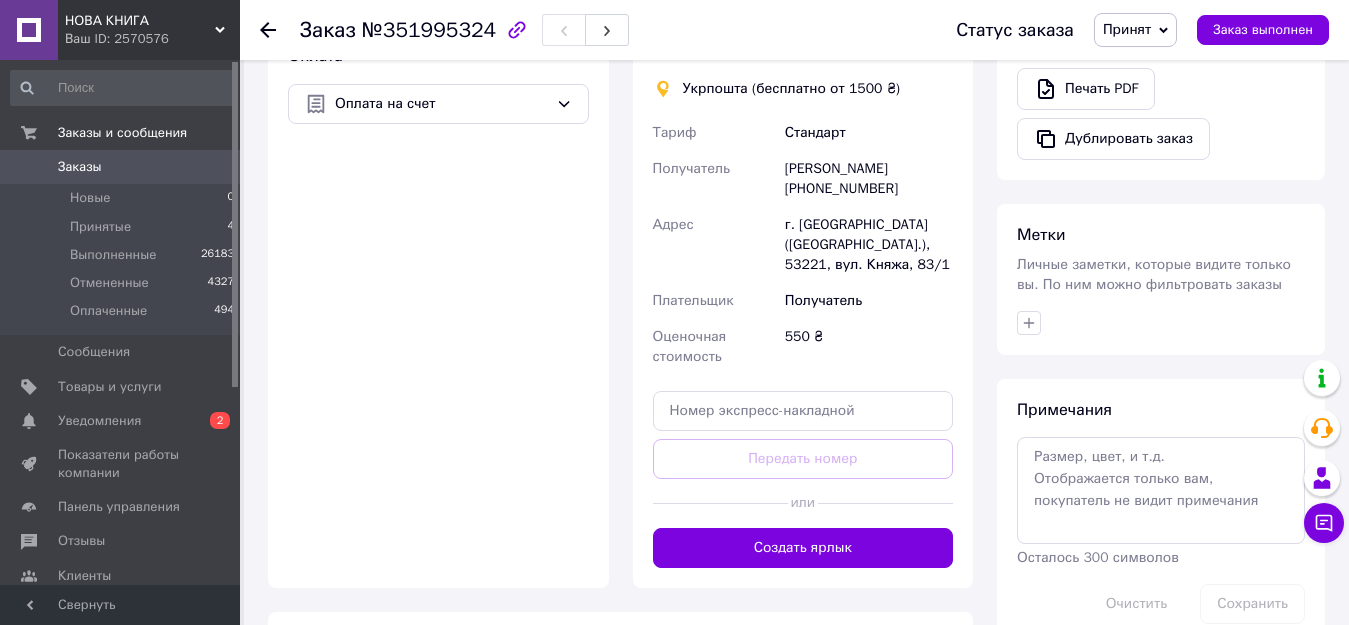 scroll, scrollTop: 800, scrollLeft: 0, axis: vertical 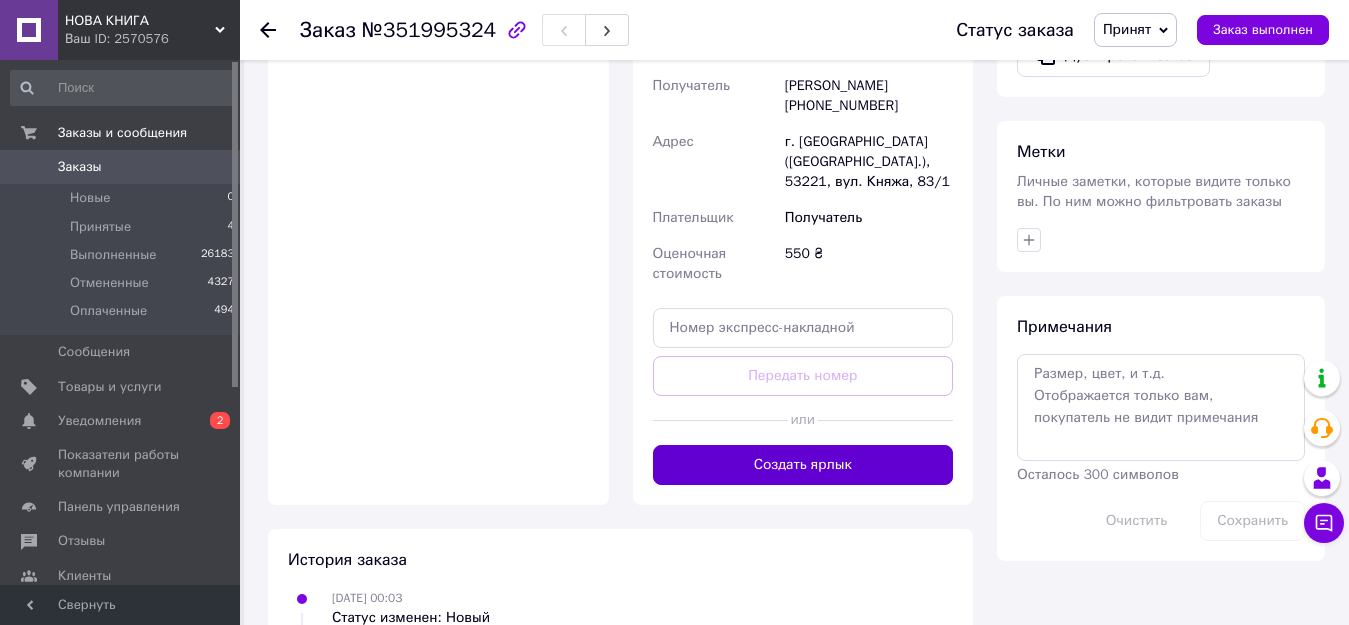 click on "Создать ярлык" at bounding box center (803, 465) 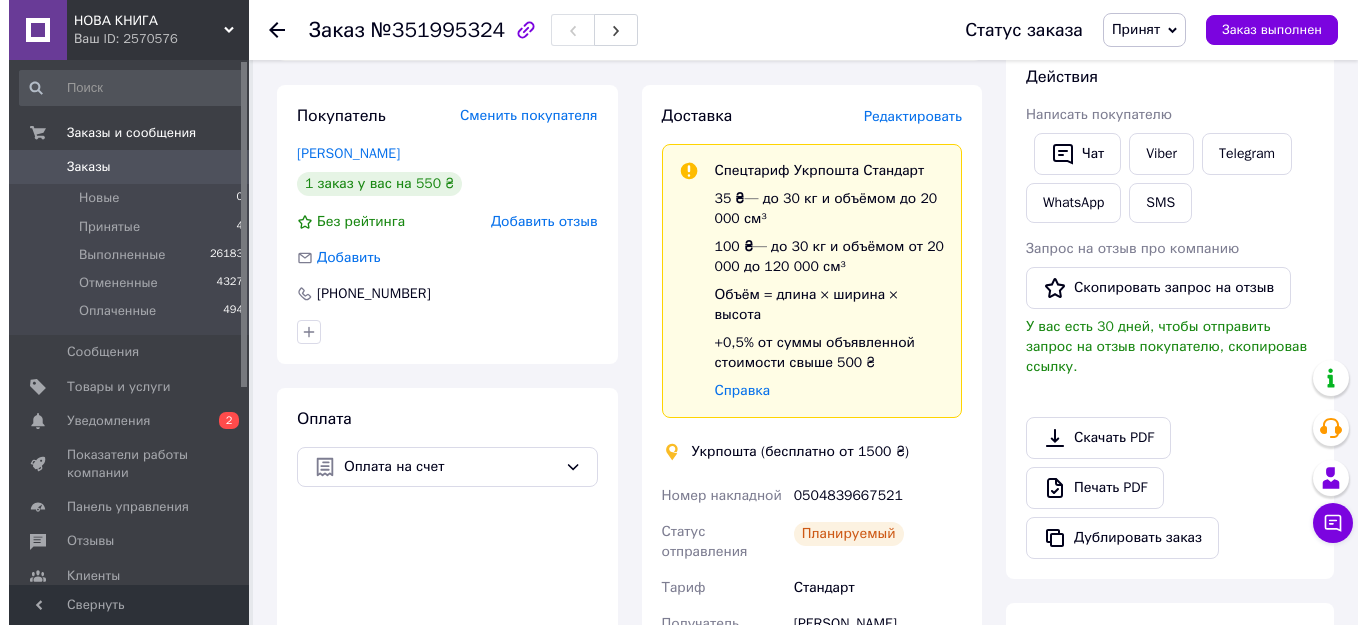 scroll, scrollTop: 100, scrollLeft: 0, axis: vertical 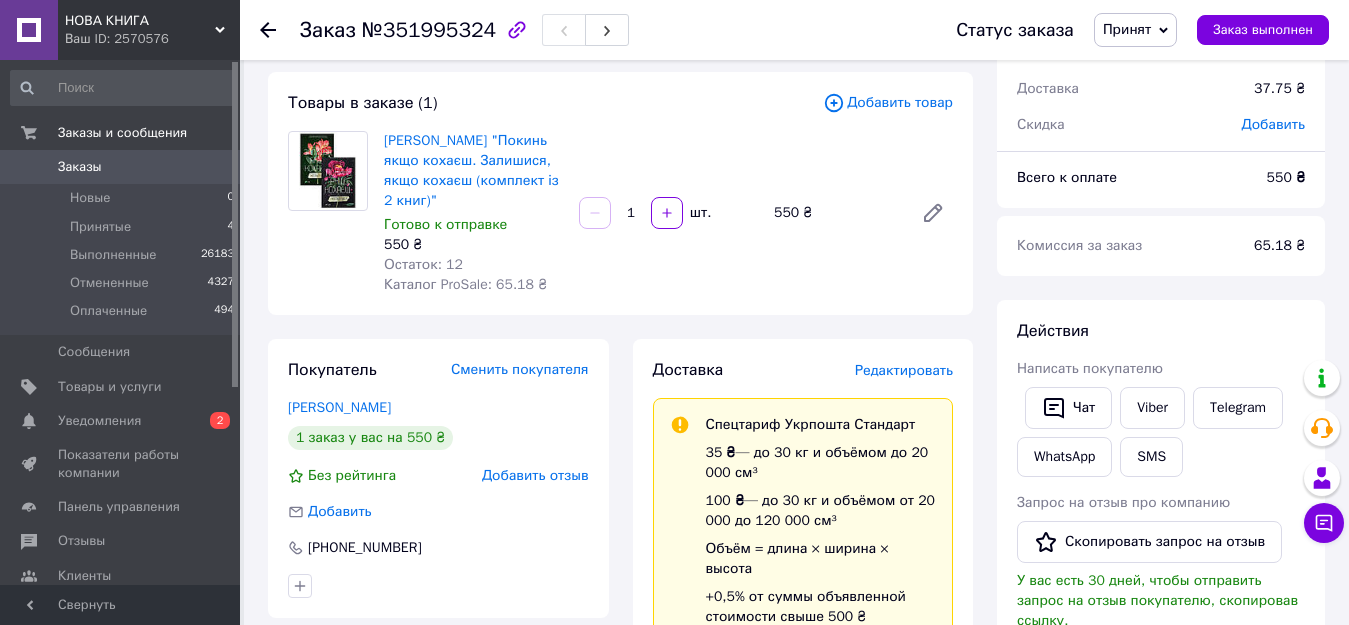 click on "Редактировать" at bounding box center [904, 370] 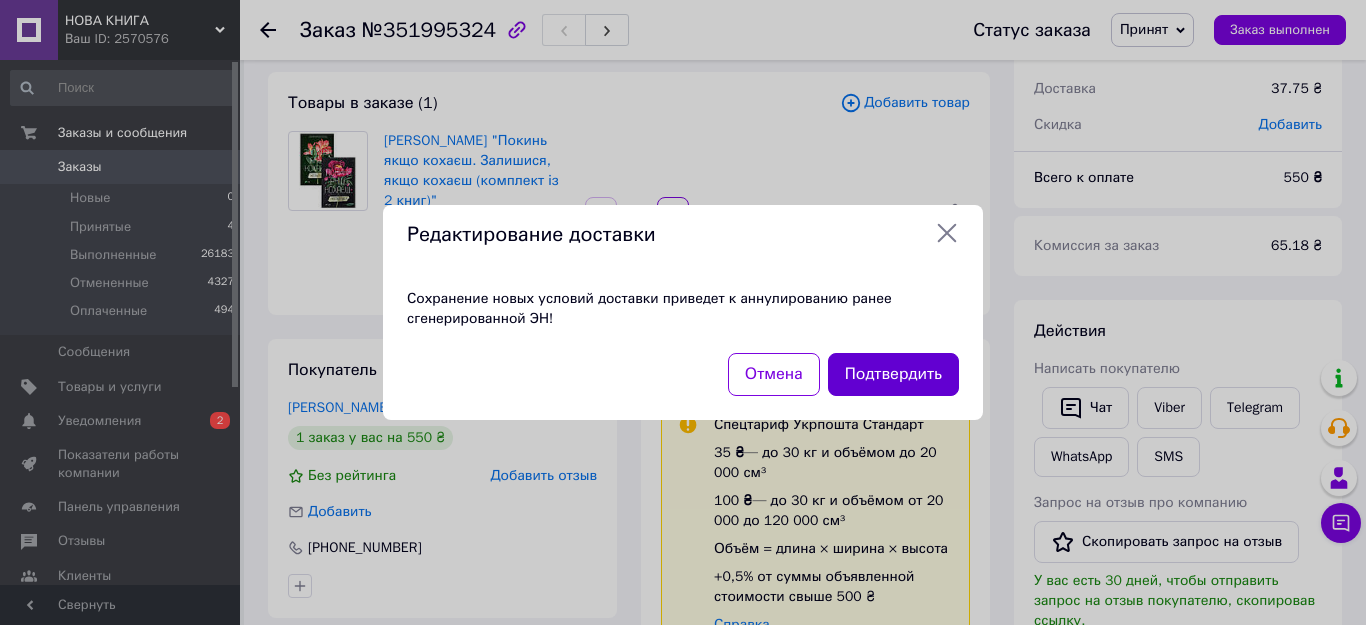 click on "Подтвердить" at bounding box center (893, 374) 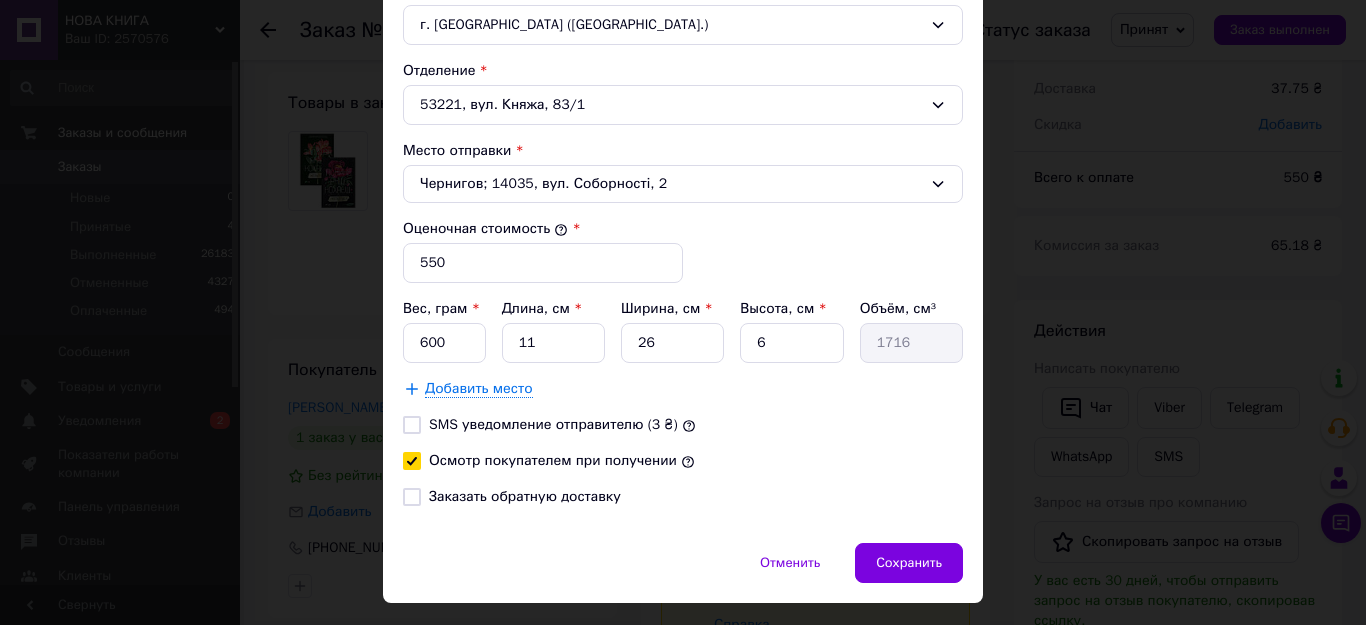 scroll, scrollTop: 698, scrollLeft: 0, axis: vertical 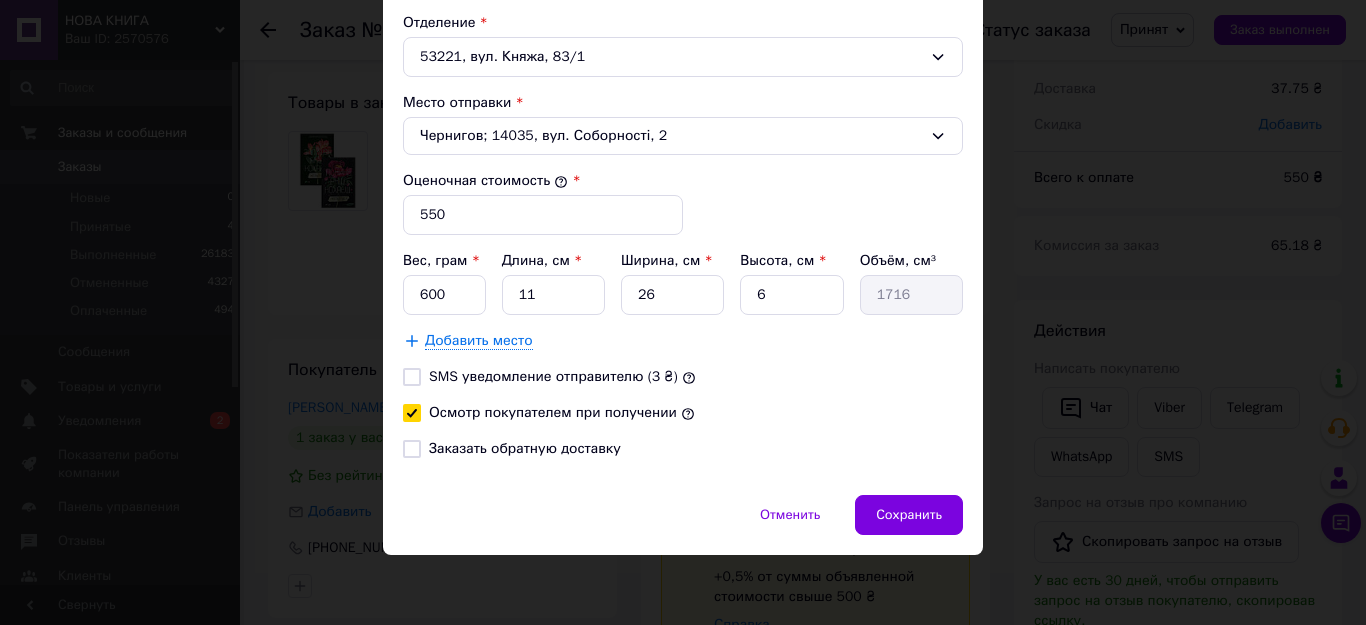 click on "Заказать обратную доставку" at bounding box center (412, 449) 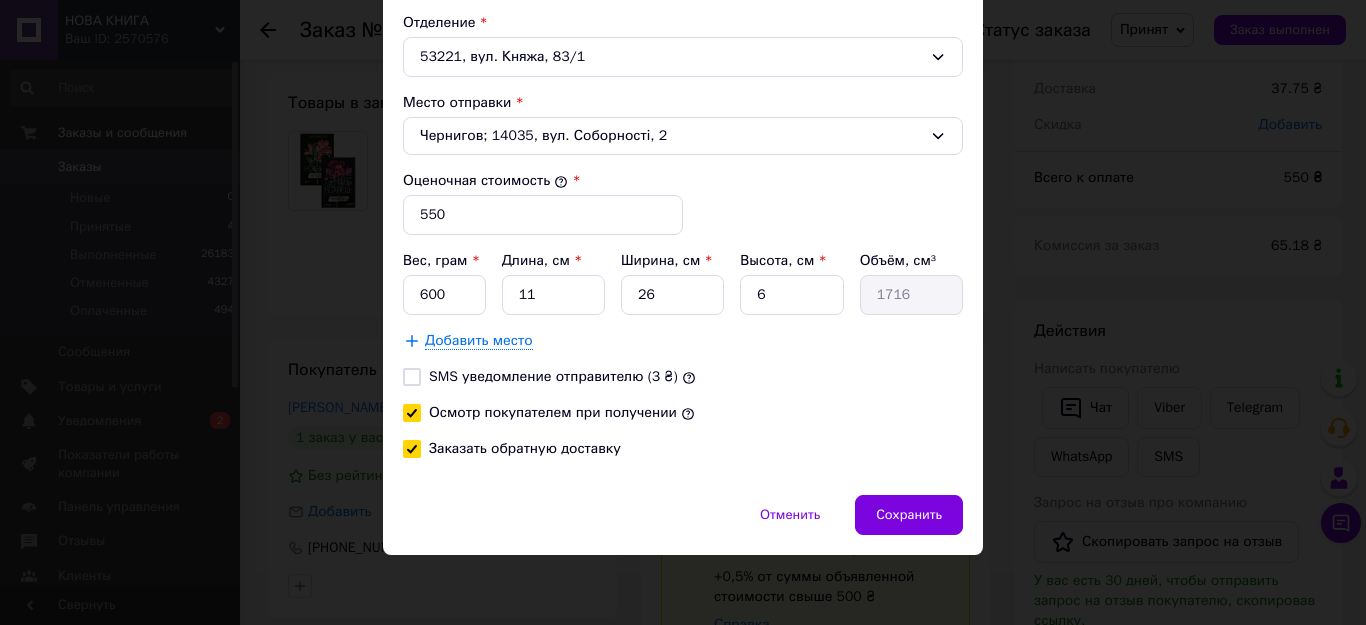 checkbox on "true" 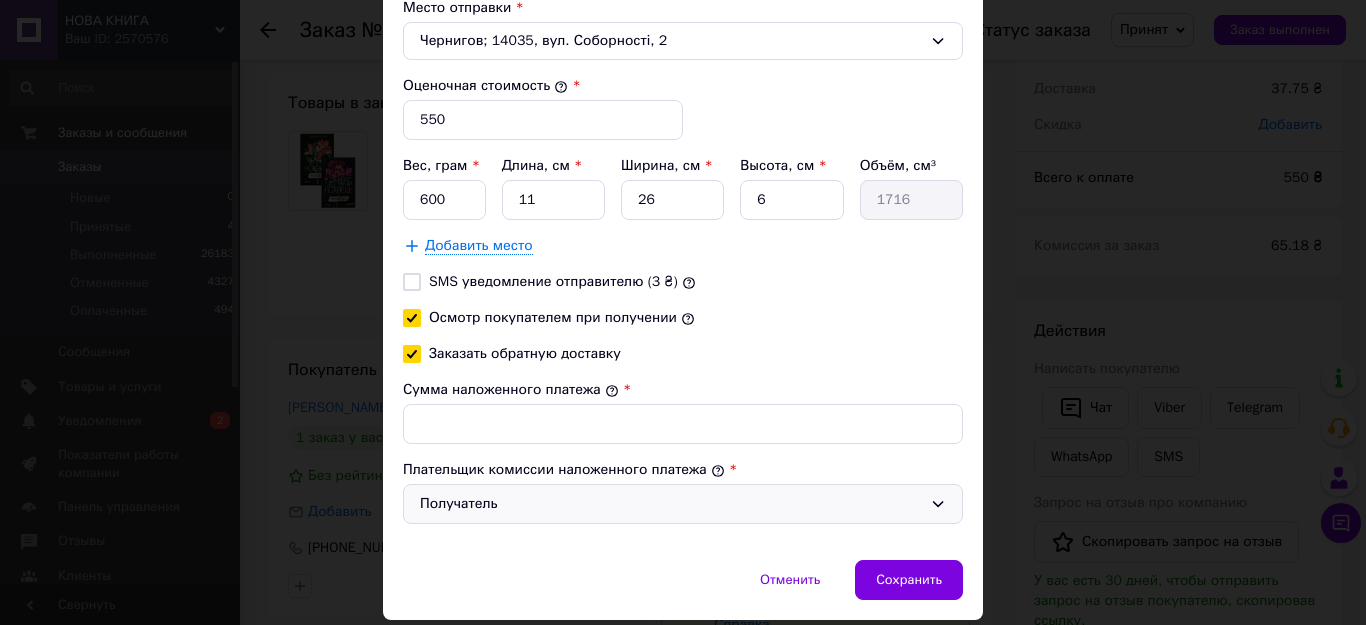 scroll, scrollTop: 758, scrollLeft: 0, axis: vertical 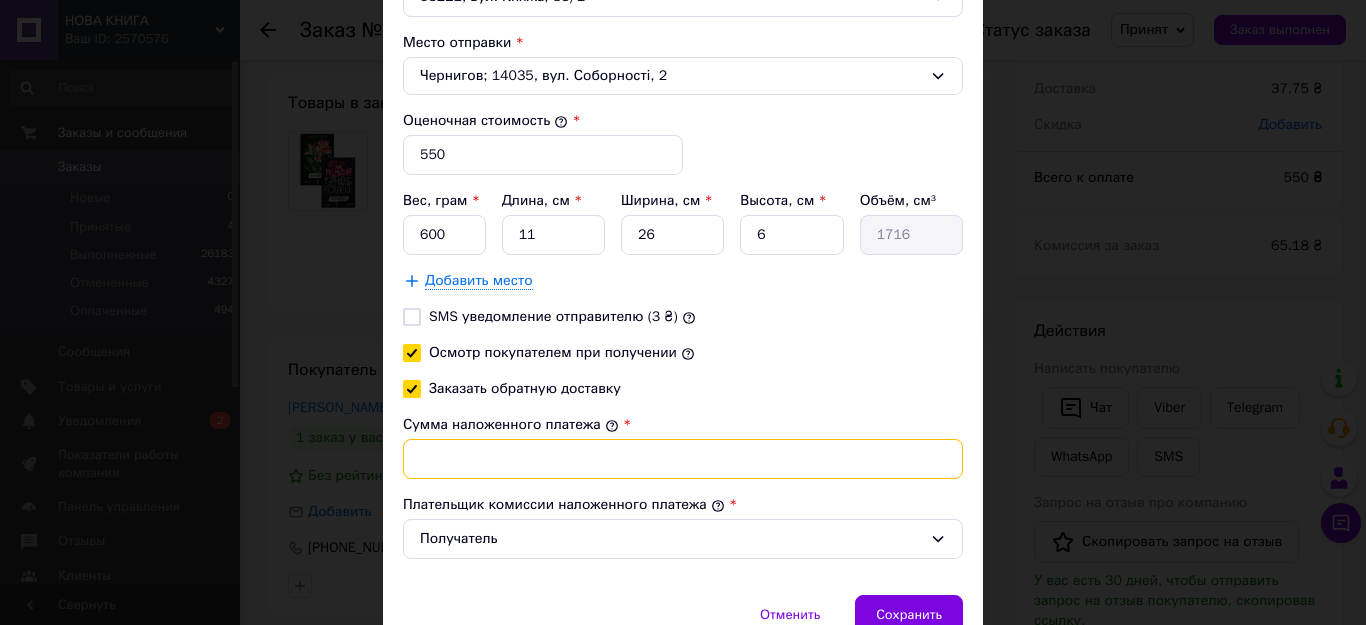click on "Сумма наложенного платежа" at bounding box center (683, 459) 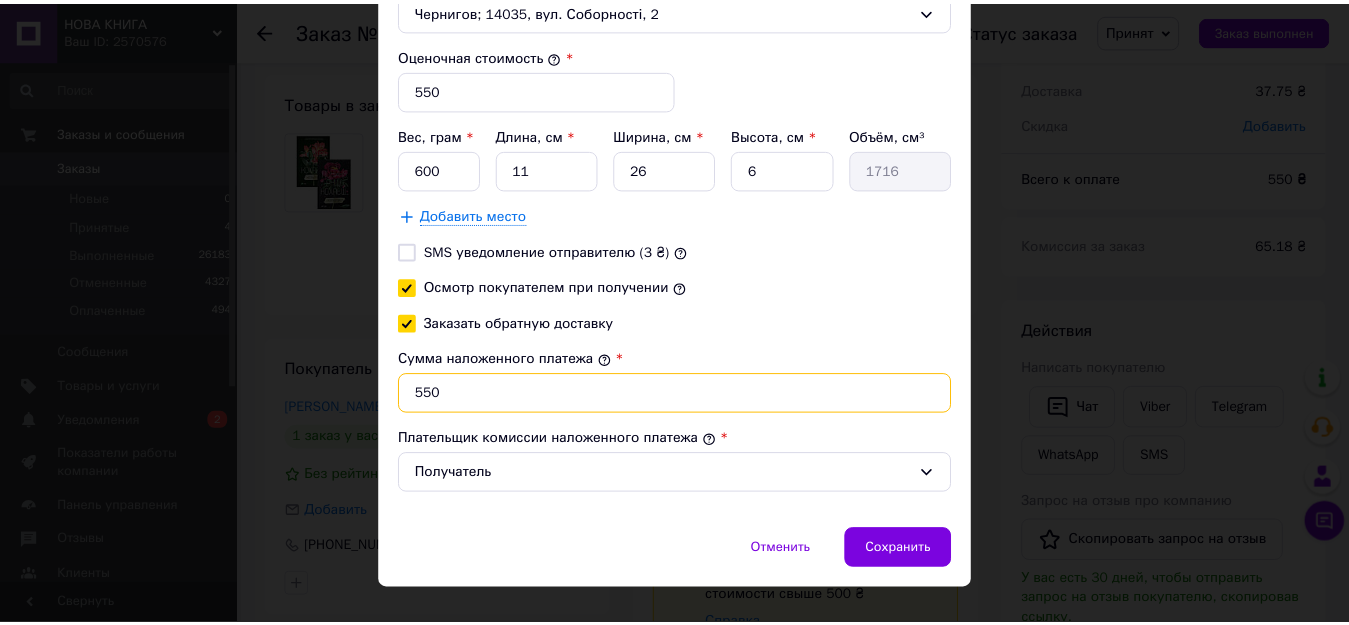 scroll, scrollTop: 858, scrollLeft: 0, axis: vertical 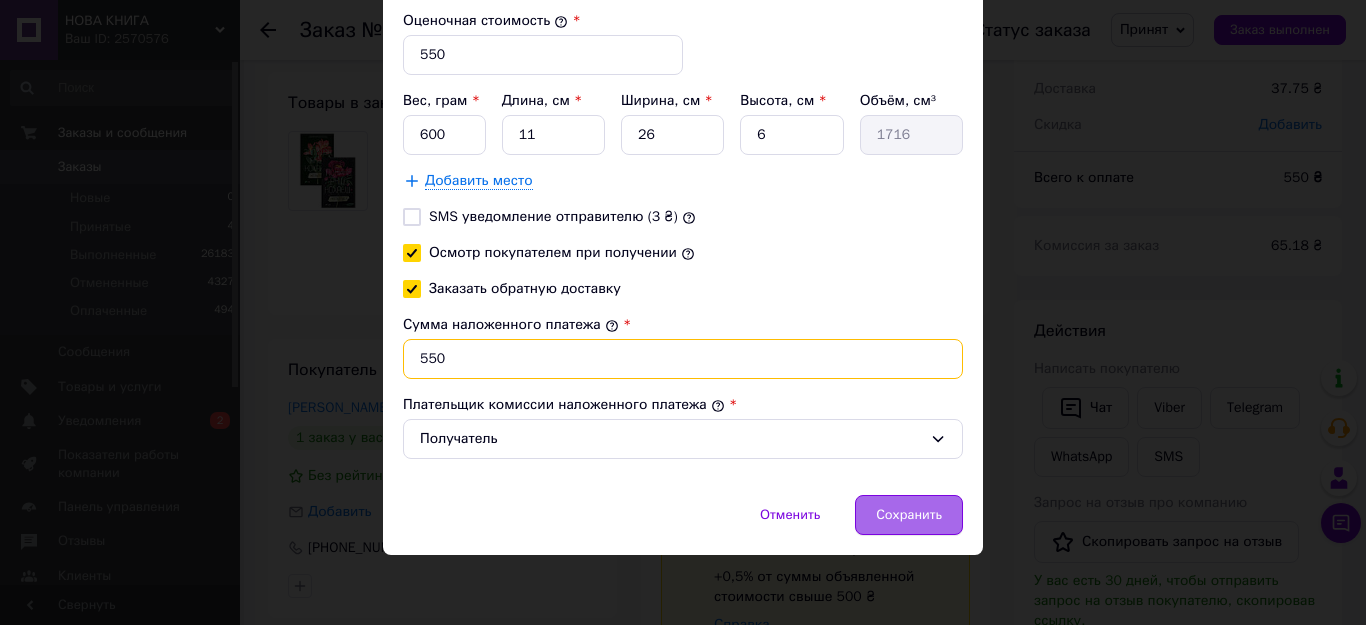type on "550" 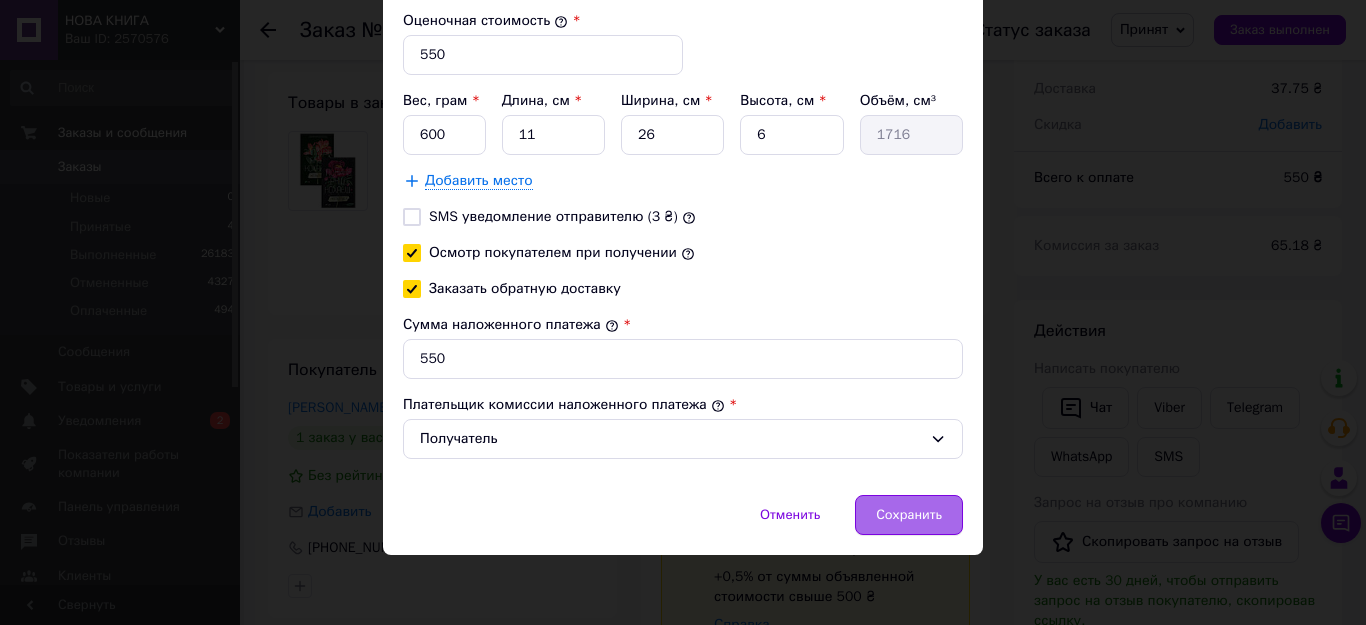 click on "Сохранить" at bounding box center (909, 515) 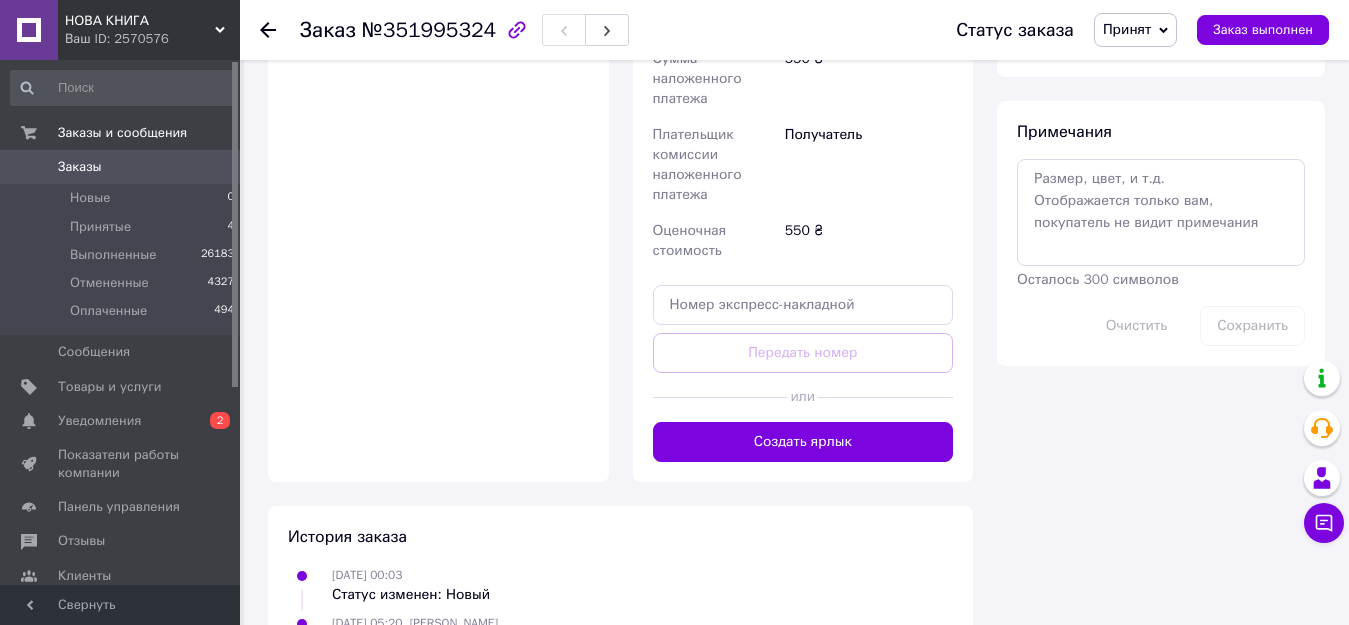 scroll, scrollTop: 1000, scrollLeft: 0, axis: vertical 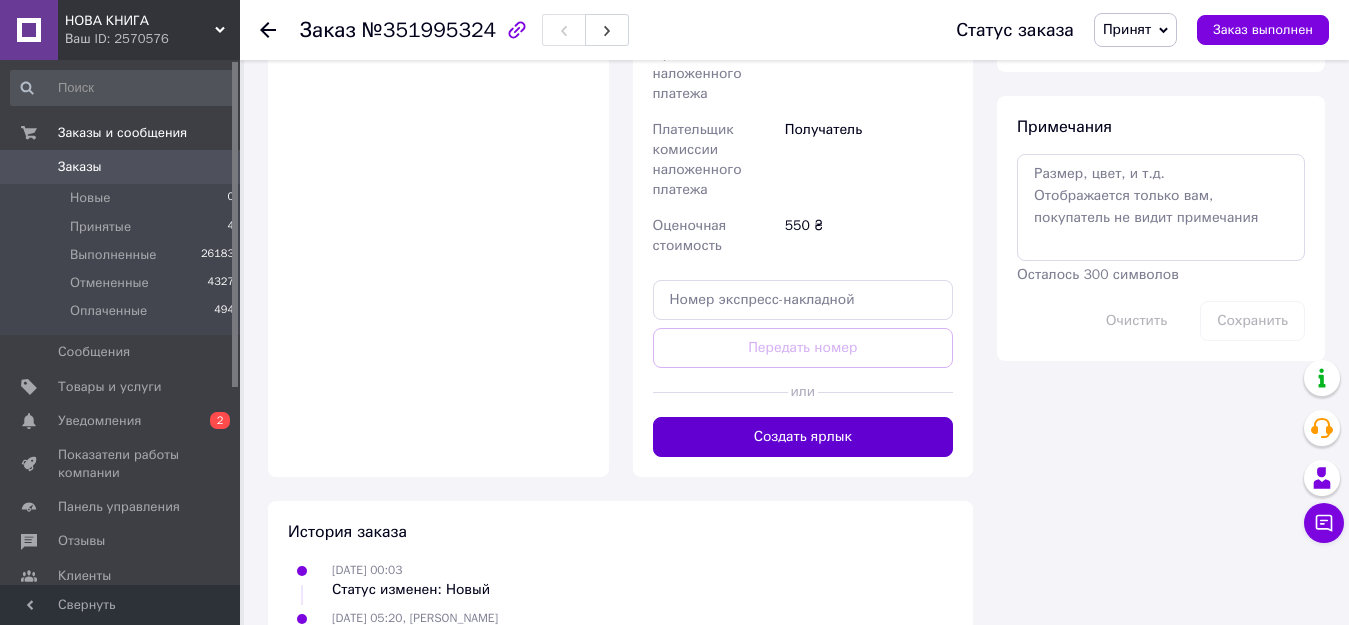 click on "Создать ярлык" at bounding box center [803, 437] 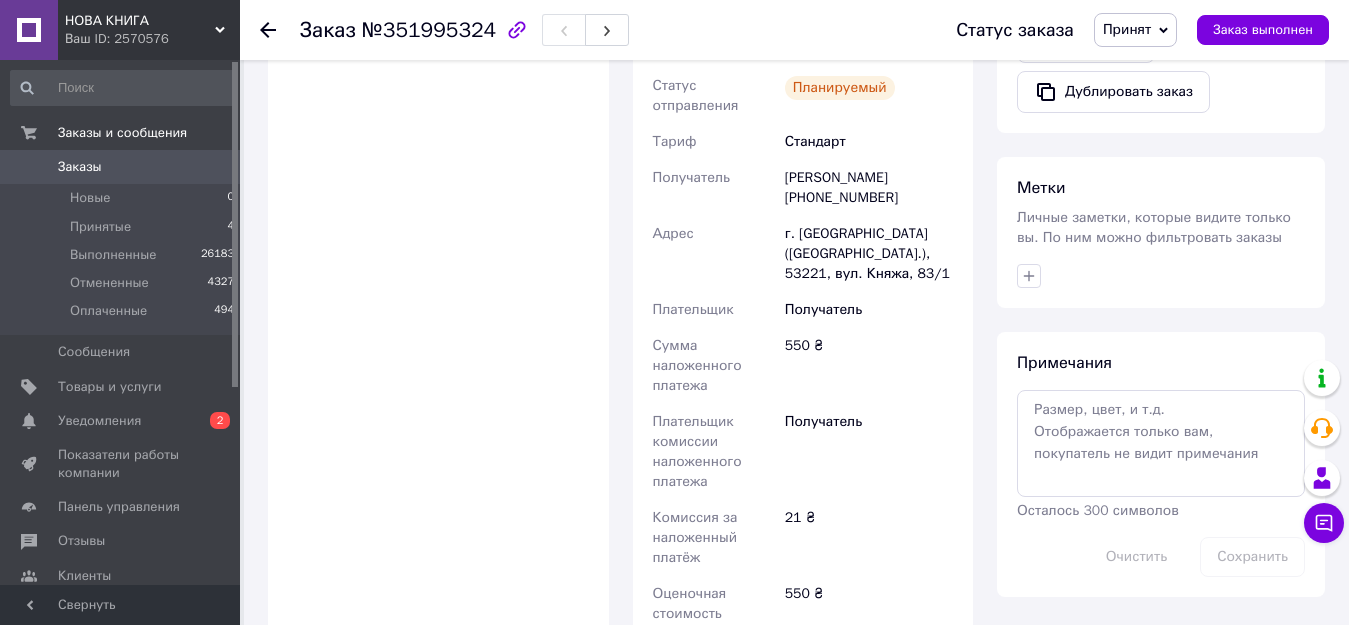 scroll, scrollTop: 700, scrollLeft: 0, axis: vertical 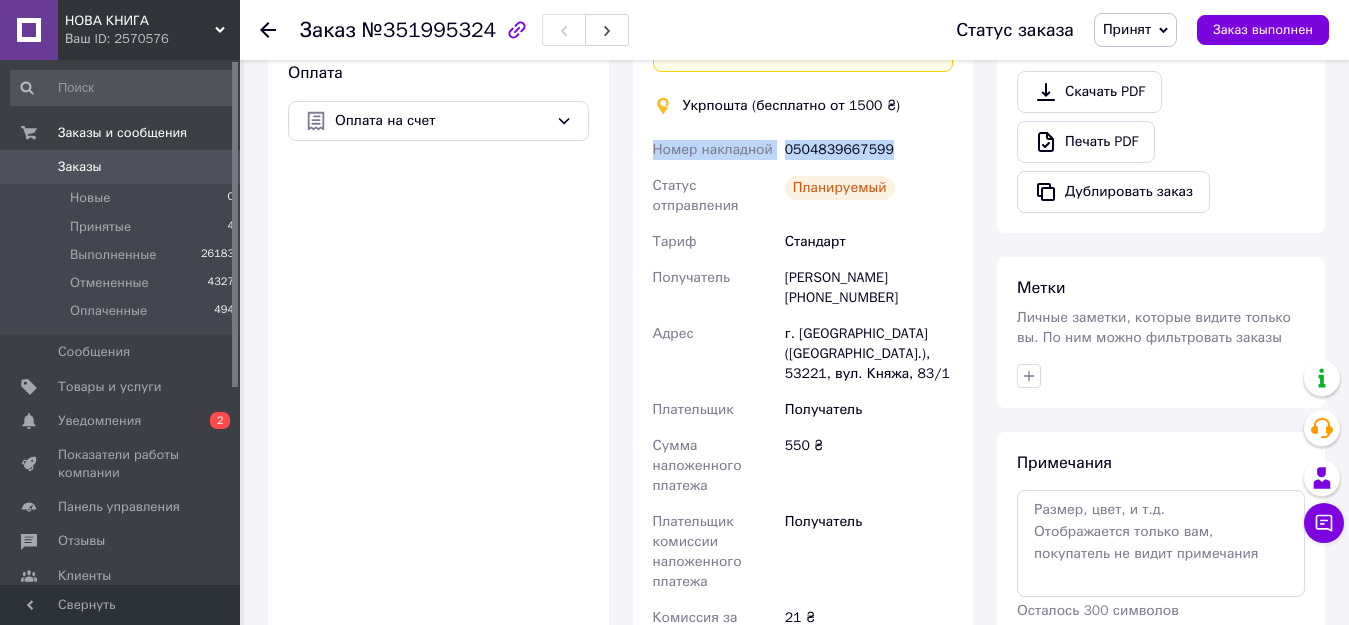 drag, startPoint x: 649, startPoint y: 136, endPoint x: 911, endPoint y: 138, distance: 262.00763 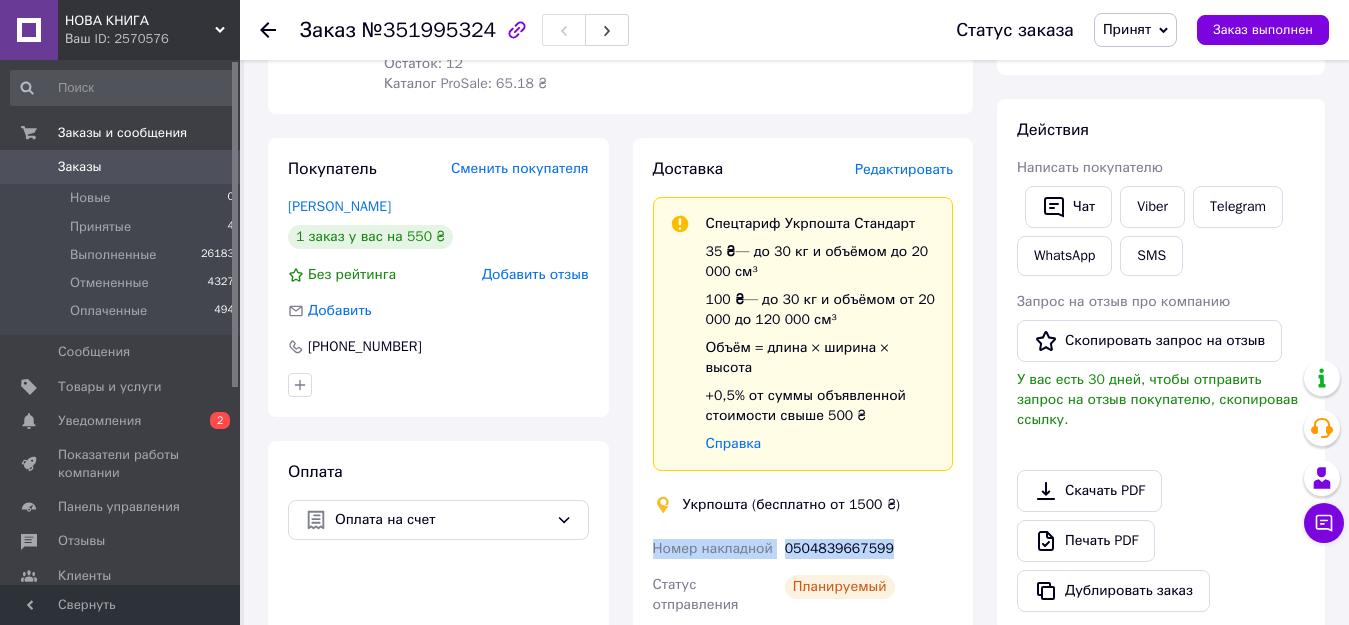 scroll, scrollTop: 300, scrollLeft: 0, axis: vertical 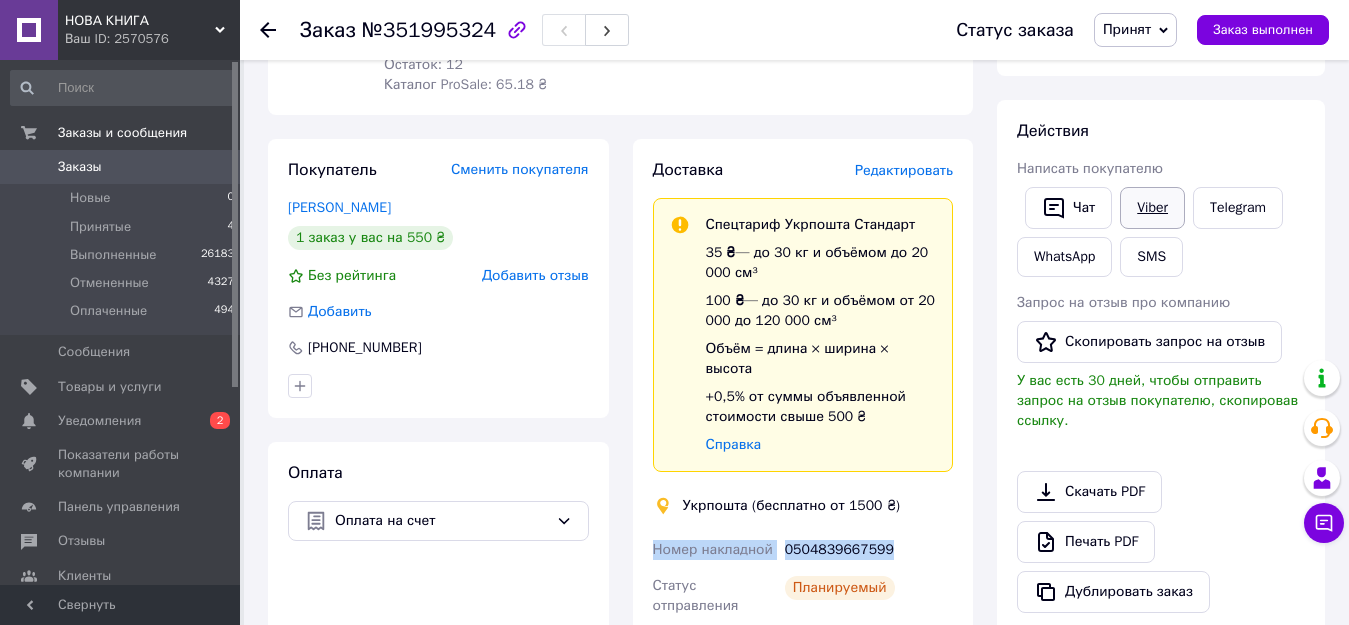 click on "Viber" at bounding box center [1152, 208] 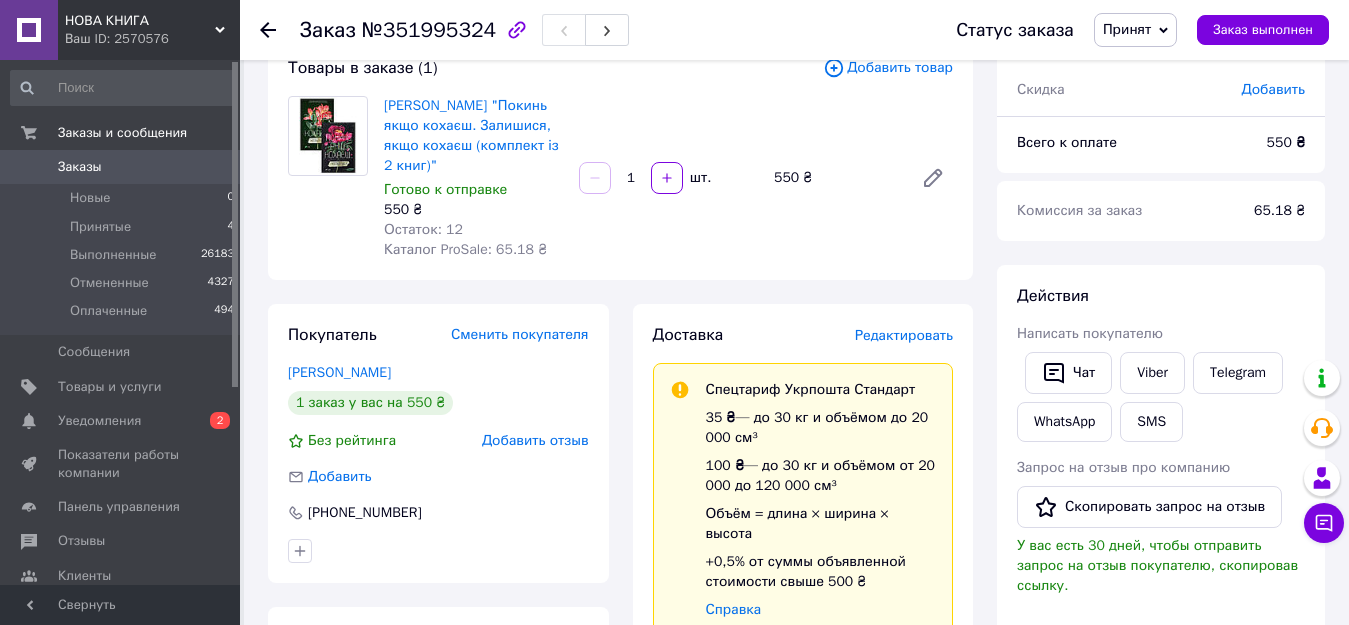 scroll, scrollTop: 0, scrollLeft: 0, axis: both 